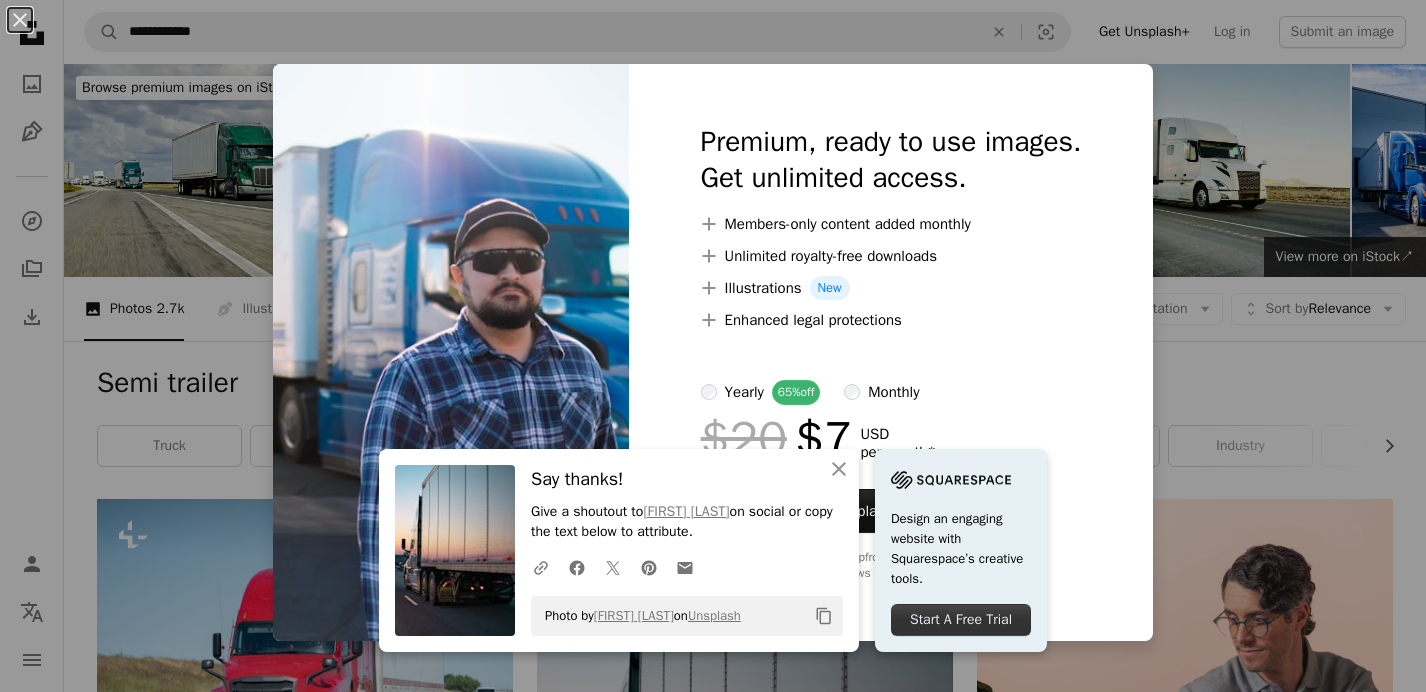 scroll, scrollTop: 692, scrollLeft: 0, axis: vertical 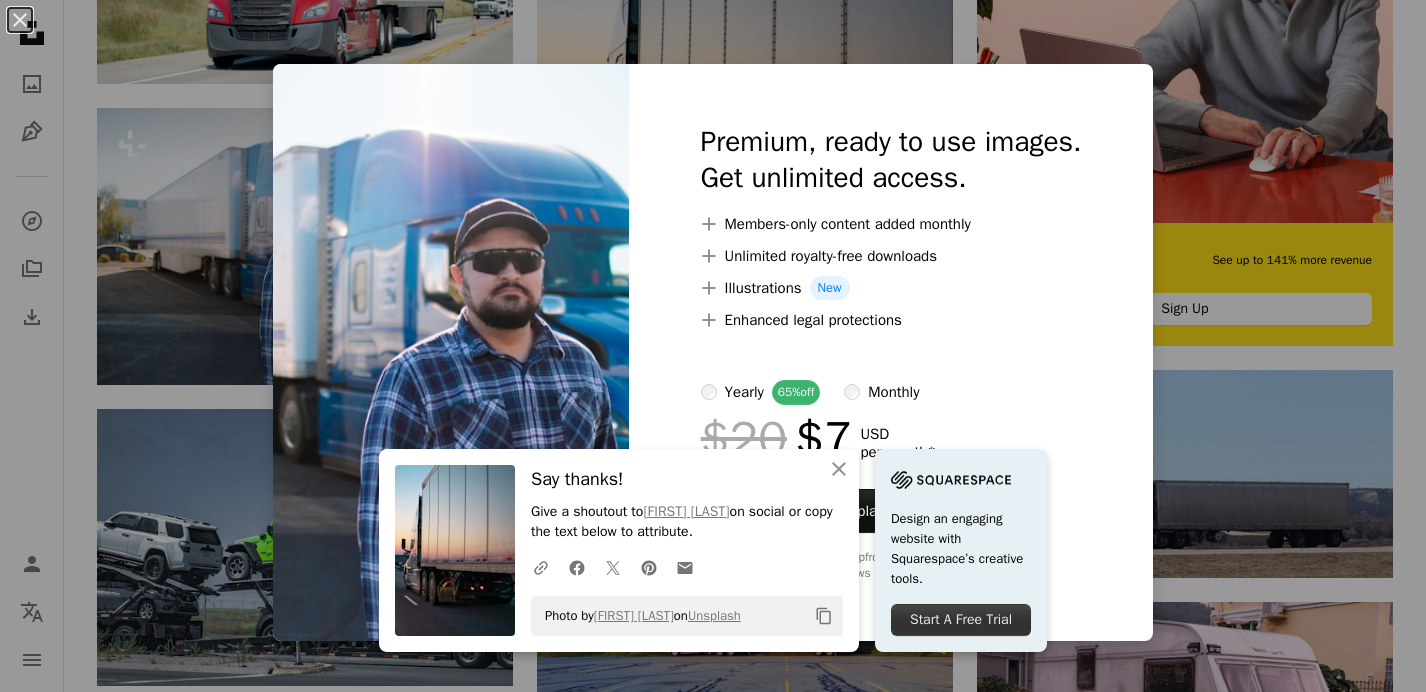 click on "An X shape An X shape Close Say thanks! Give a shoutout to  [FIRST] [LAST]  on social or copy the text below to attribute. A URL sharing icon (chains) Facebook icon X (formerly Twitter) icon Pinterest icon An envelope Photo by  [FIRST] [LAST]  on  Unsplash
Copy content Design an engaging website with Squarespace’s creative tools. Start A Free Trial Premium, ready to use images. Get unlimited access. A plus sign Members-only content added monthly A plus sign Unlimited royalty-free downloads A plus sign Illustrations  New A plus sign Enhanced legal protections yearly 65%  off monthly $20   $7 USD per month * Get  Unsplash+ * When paid annually, billed upfront  $84 Taxes where applicable. Renews automatically. Cancel anytime." at bounding box center (713, 346) 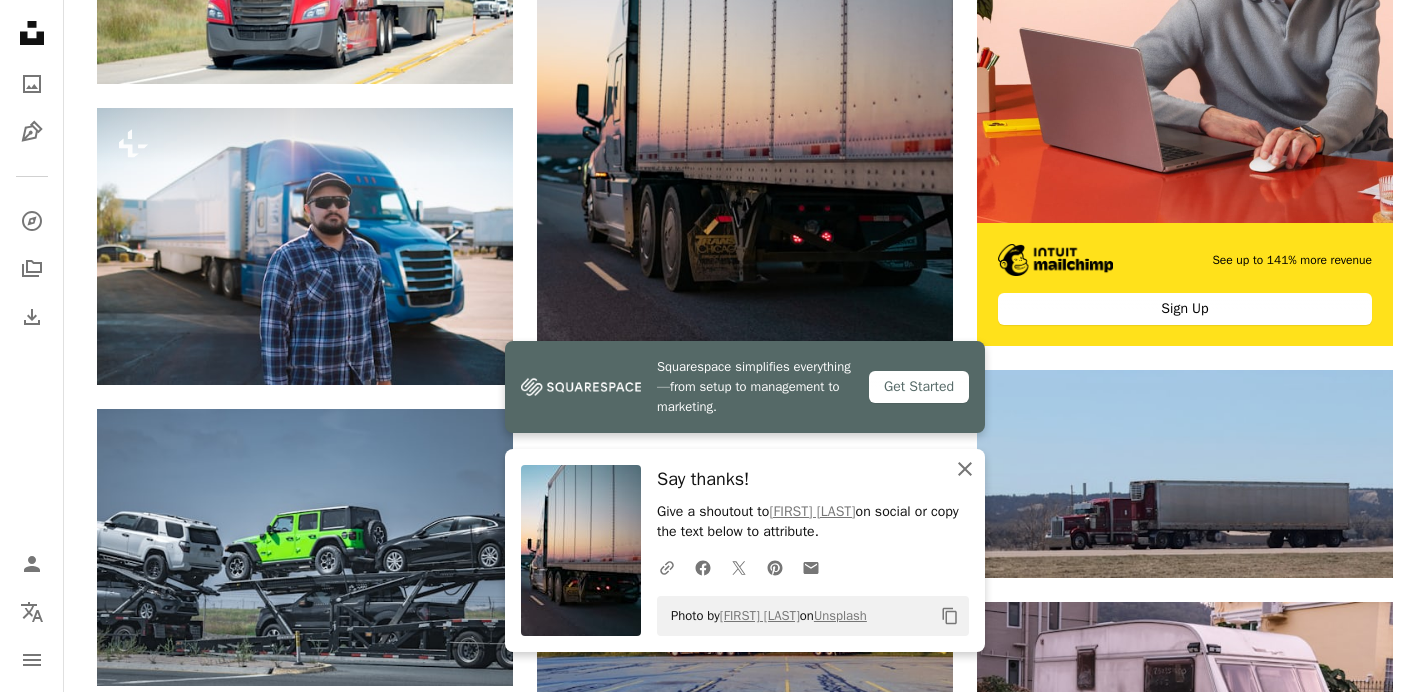 click on "An X shape" at bounding box center (965, 469) 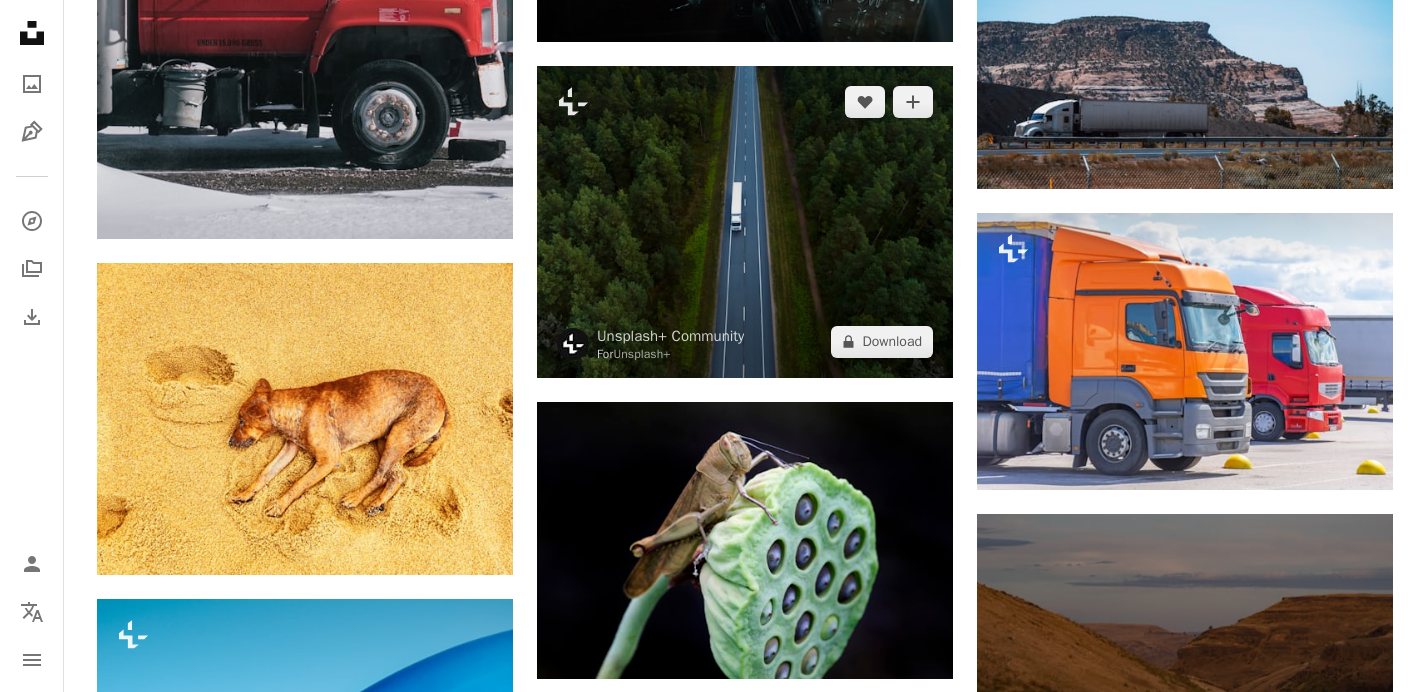 scroll, scrollTop: 1675, scrollLeft: 0, axis: vertical 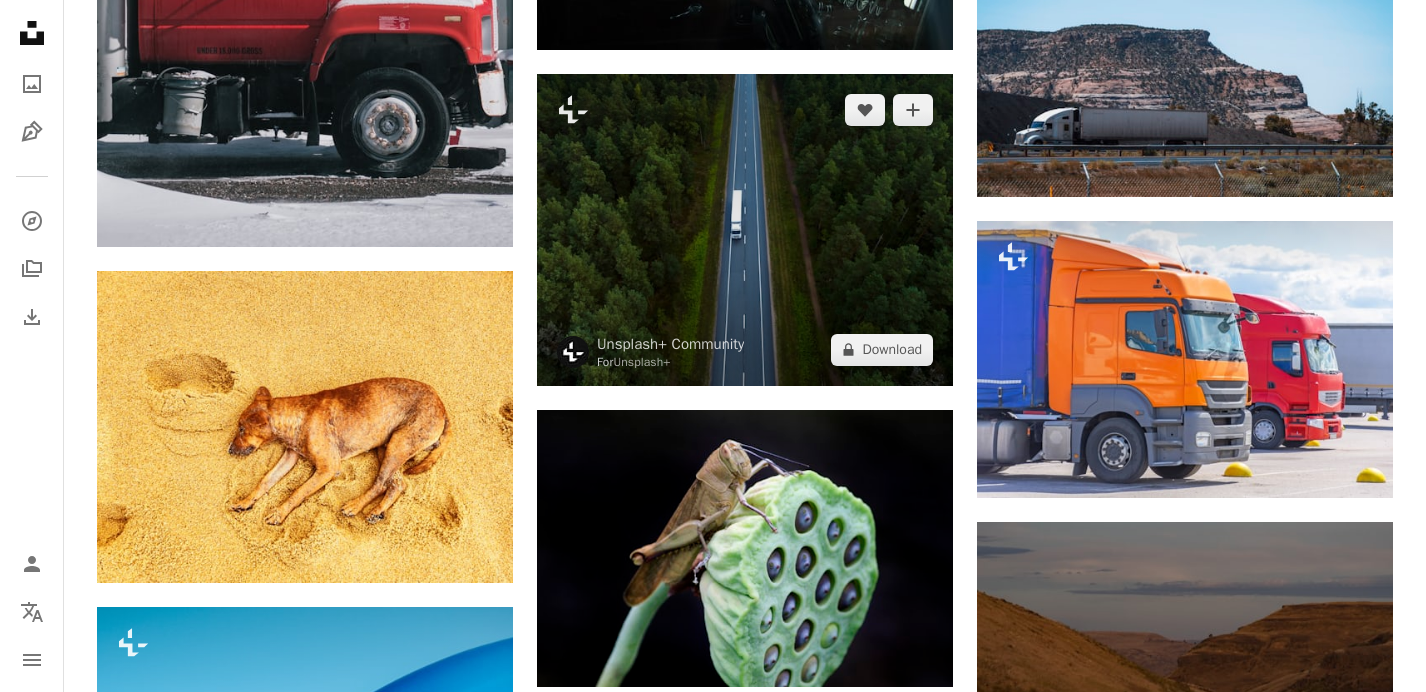 click at bounding box center [745, 229] 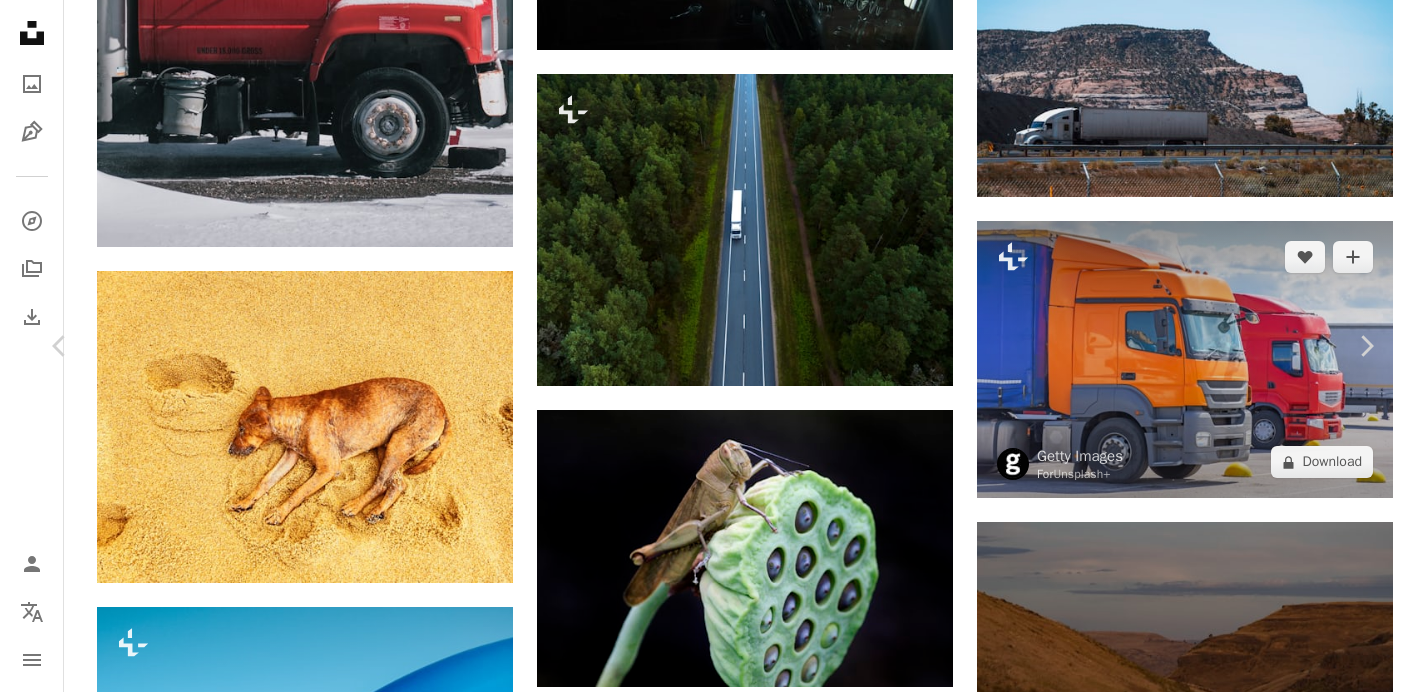 click on "An X shape Chevron left Chevron right Unsplash+ Community For  Unsplash+ A heart A plus sign A lock Download Zoom in A forward-right arrow Share More Actions Calendar outlined Published on  [MONTH] [DAY], [YEAR] Safety Licensed under the  Unsplash+ License forest travel road trees truck wallpapers drone backgrounds woods logistic infrastructure aerial semi truck trucking trailer trailer truck drone photography aerial photography roadway HD Wallpapers From this series Chevron right Plus sign for Unsplash+ Plus sign for Unsplash+ Plus sign for Unsplash+ Plus sign for Unsplash+ Plus sign for Unsplash+ Plus sign for Unsplash+ Plus sign for Unsplash+ Plus sign for Unsplash+ Plus sign for Unsplash+ Plus sign for Unsplash+ Related images Plus sign for Unsplash+ A heart A plus sign Unsplash+ Community For  Unsplash+ A lock Download Plus sign for Unsplash+ A heart A plus sign Unsplash+ Community For  Unsplash+ A lock Download Plus sign for Unsplash+ A heart A plus sign Unsplash+ Community For  Unsplash+ A lock Download For" at bounding box center (713, 4722) 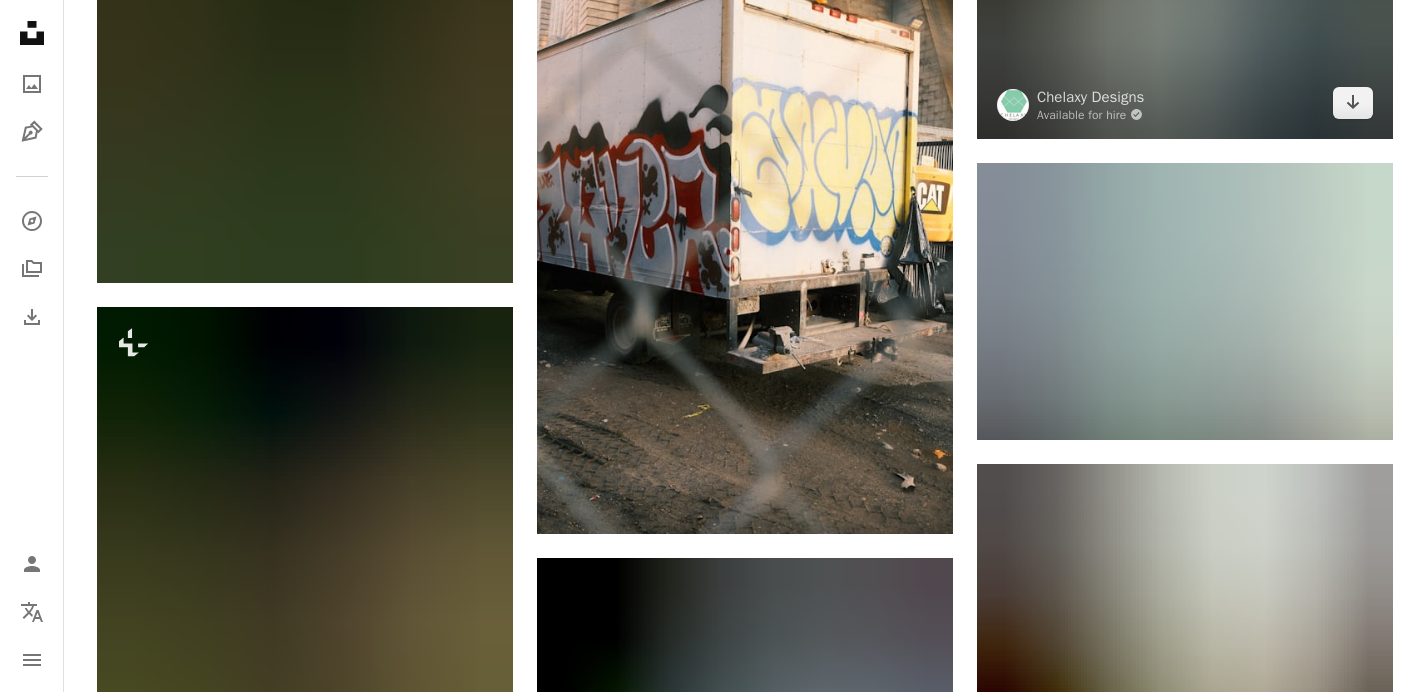 scroll, scrollTop: 47353, scrollLeft: 0, axis: vertical 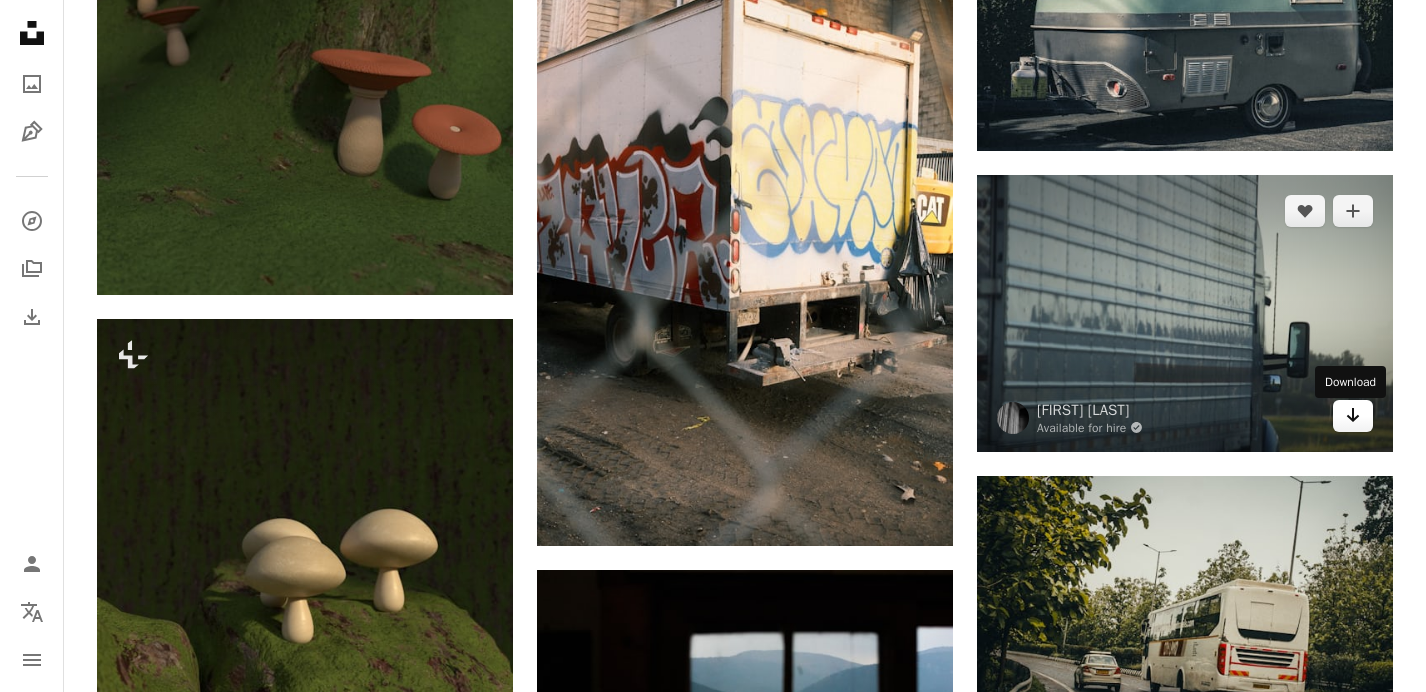 click on "Arrow pointing down" at bounding box center [1353, 415] 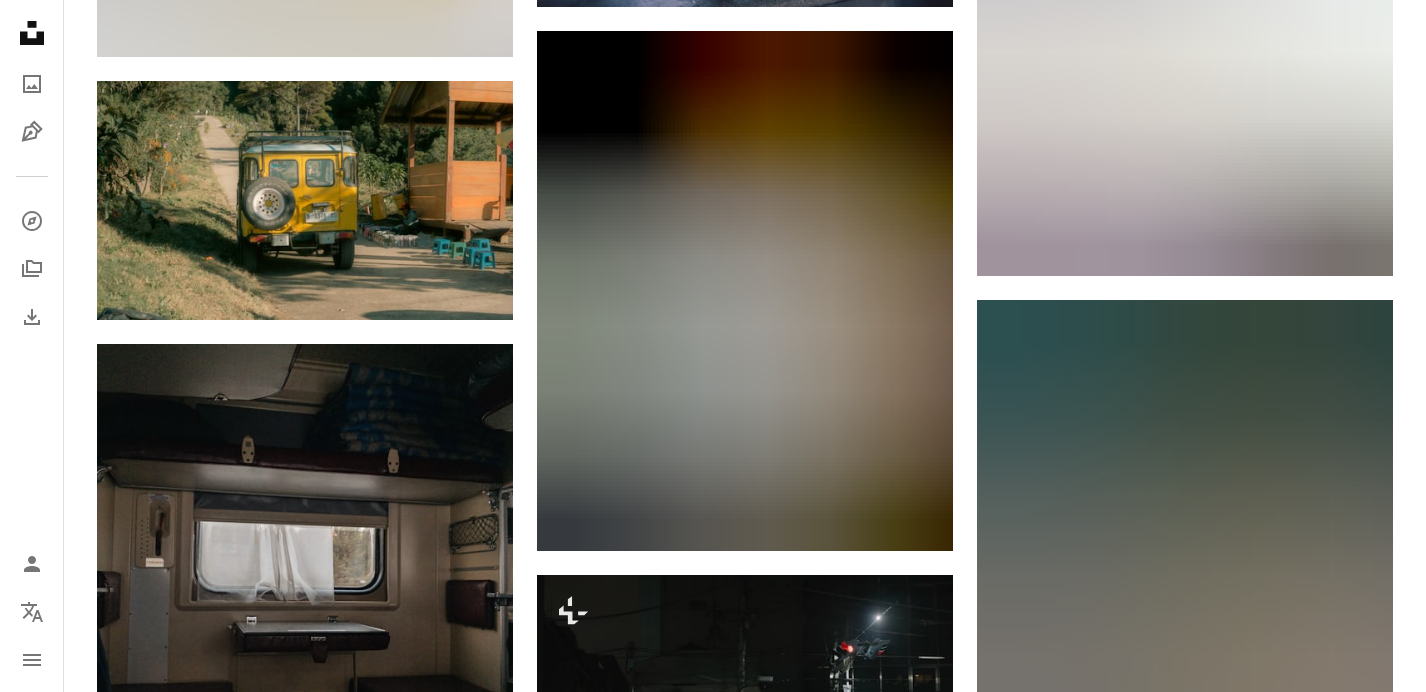 scroll, scrollTop: 51142, scrollLeft: 0, axis: vertical 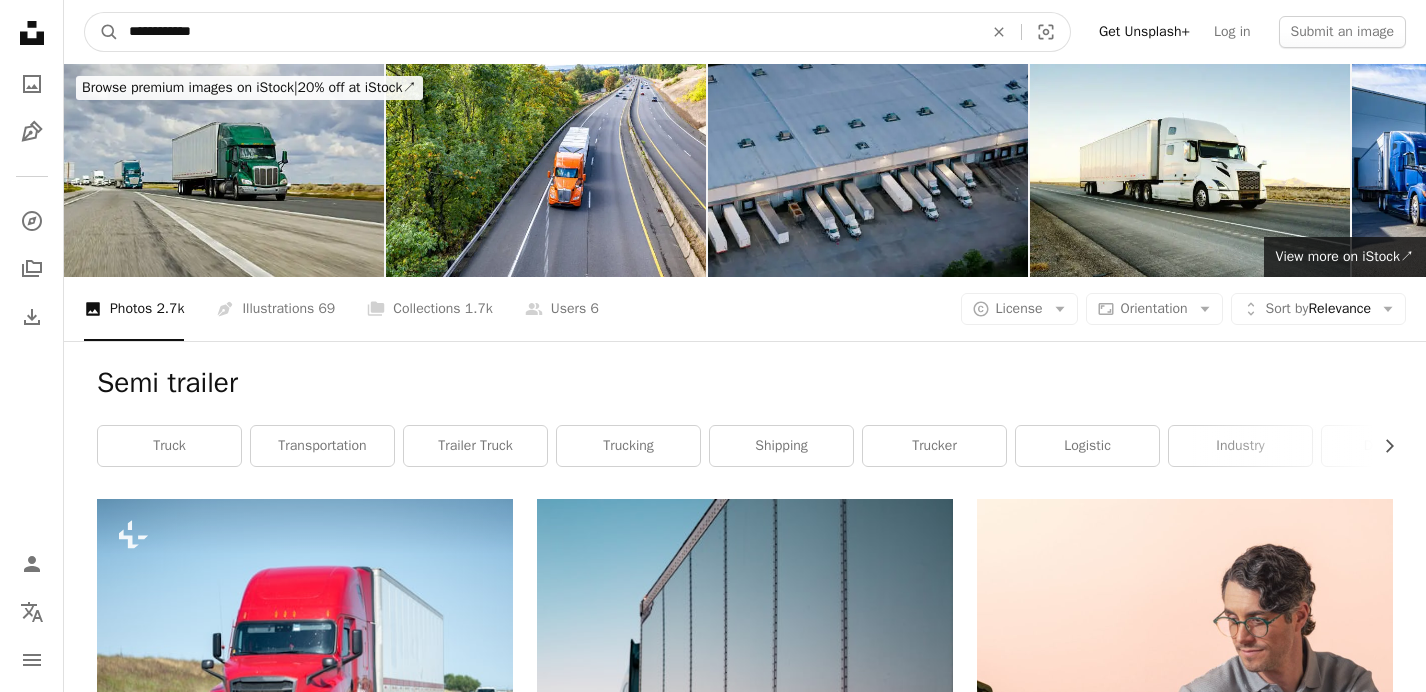 click on "**********" at bounding box center (548, 32) 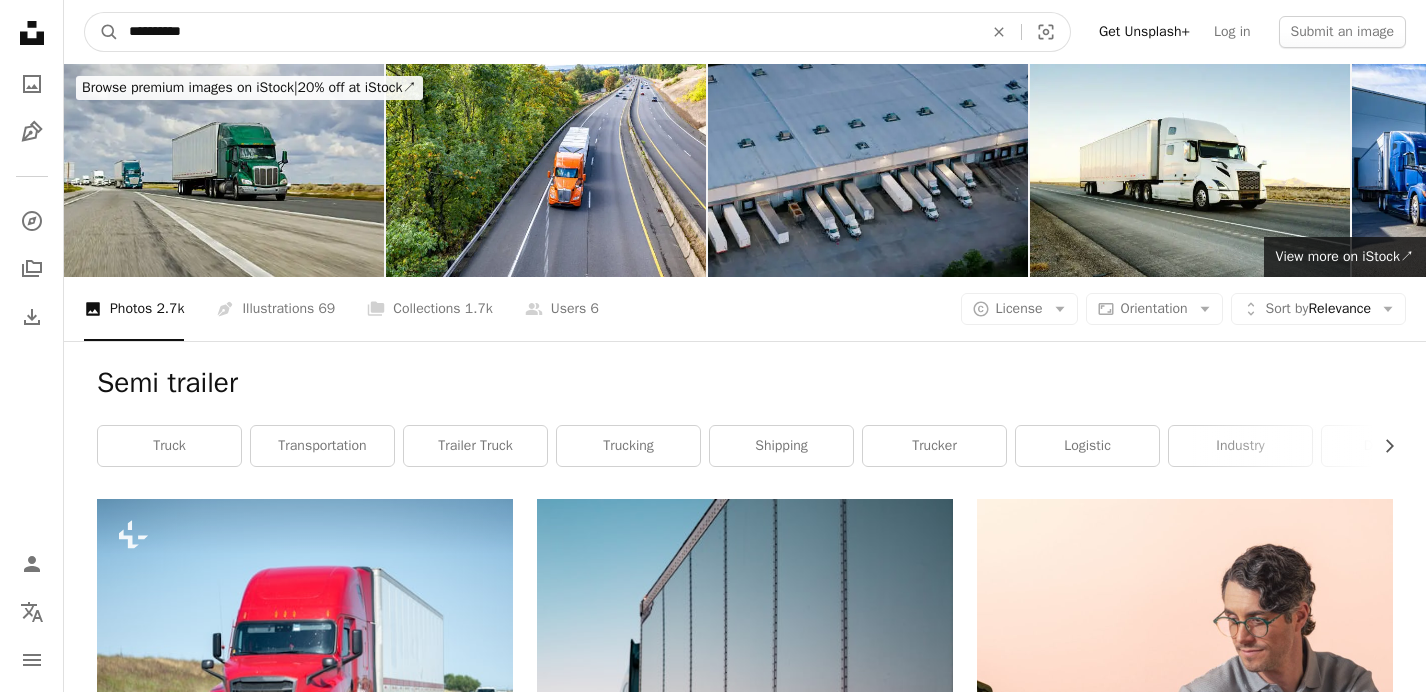 click on "A magnifying glass" at bounding box center [102, 32] 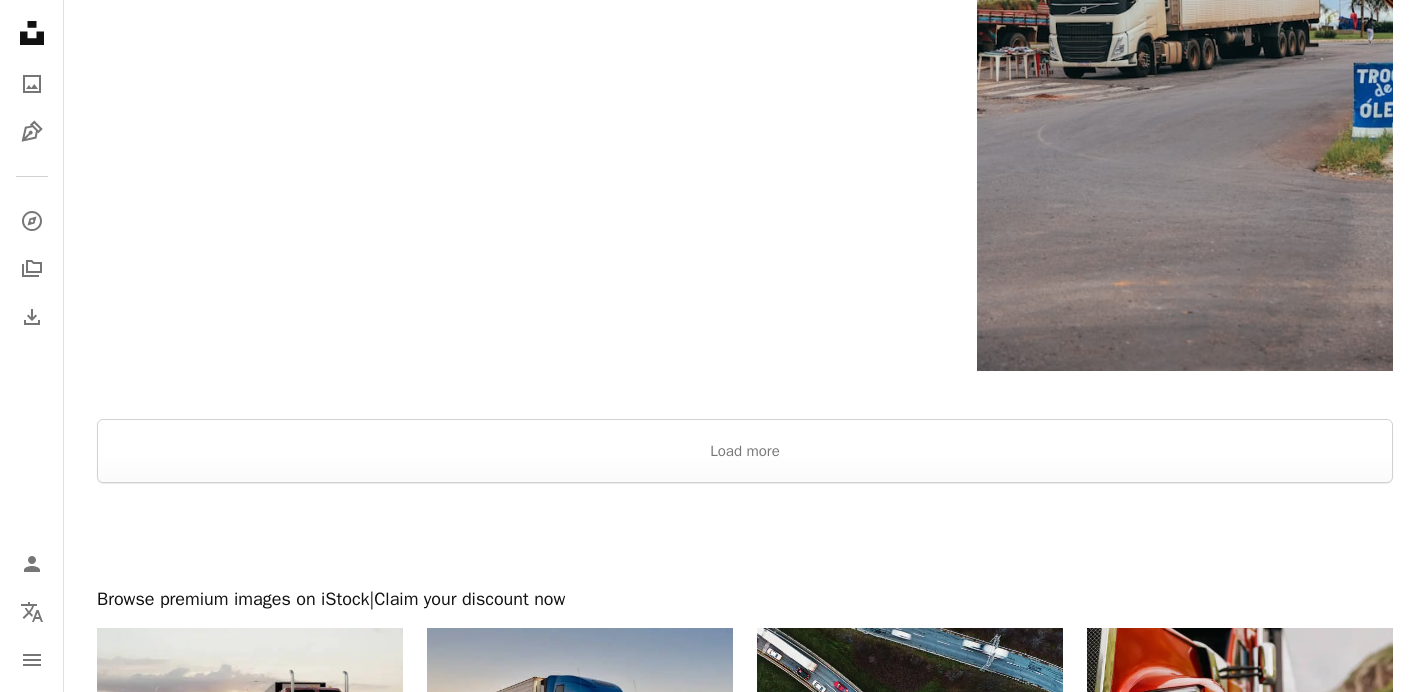 scroll, scrollTop: 3414, scrollLeft: 0, axis: vertical 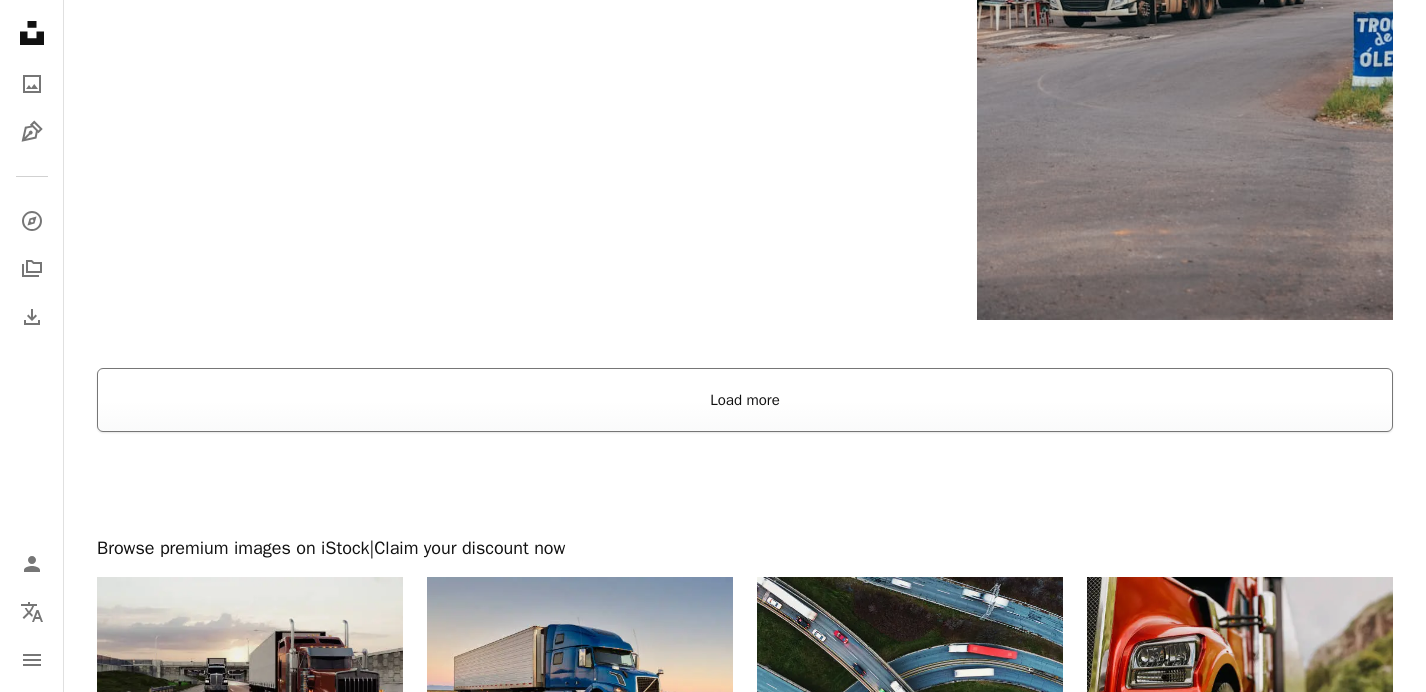 click on "Load more" at bounding box center [745, 400] 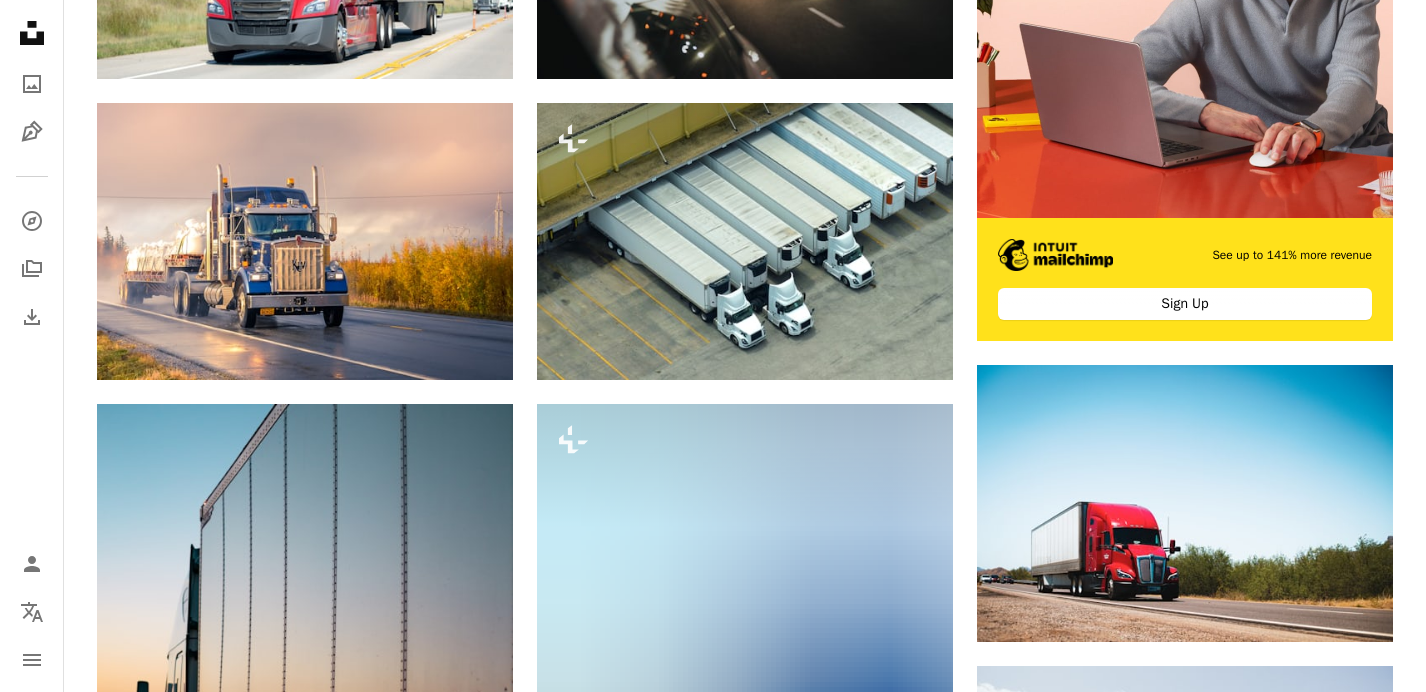 scroll, scrollTop: 0, scrollLeft: 0, axis: both 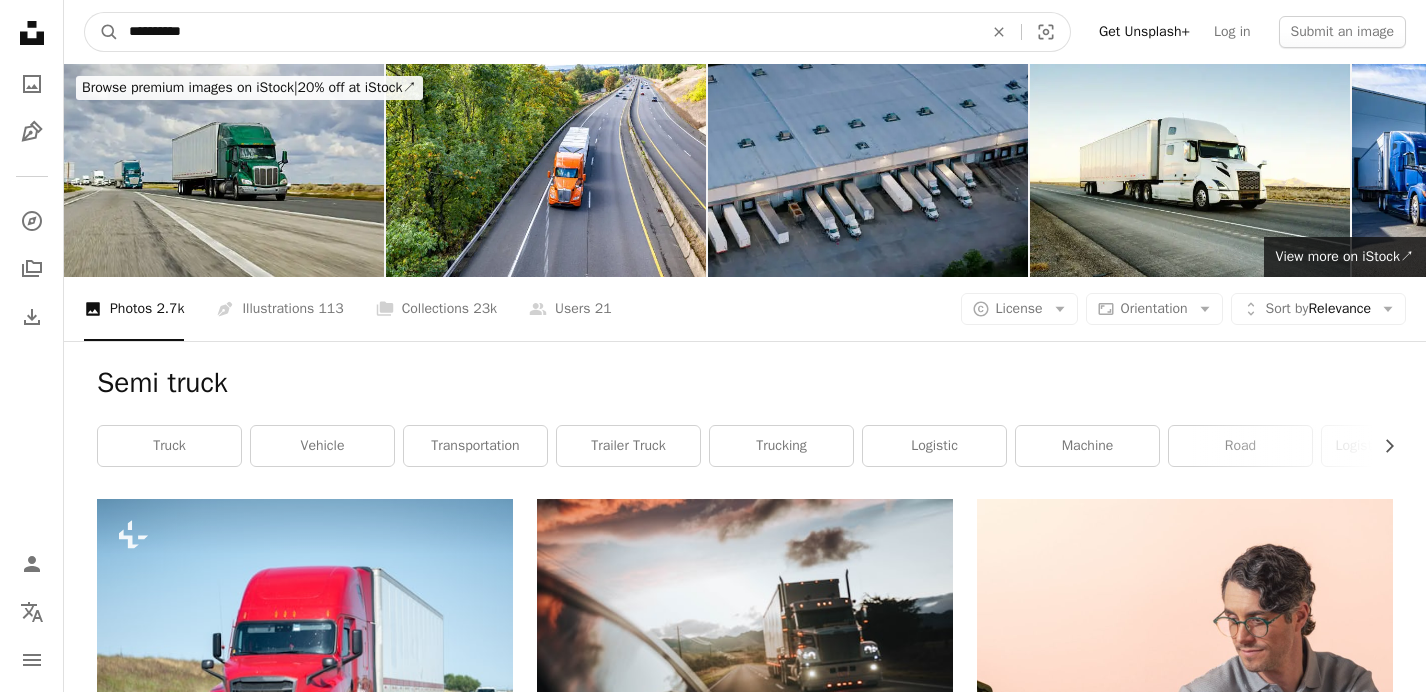 click on "**********" at bounding box center (548, 32) 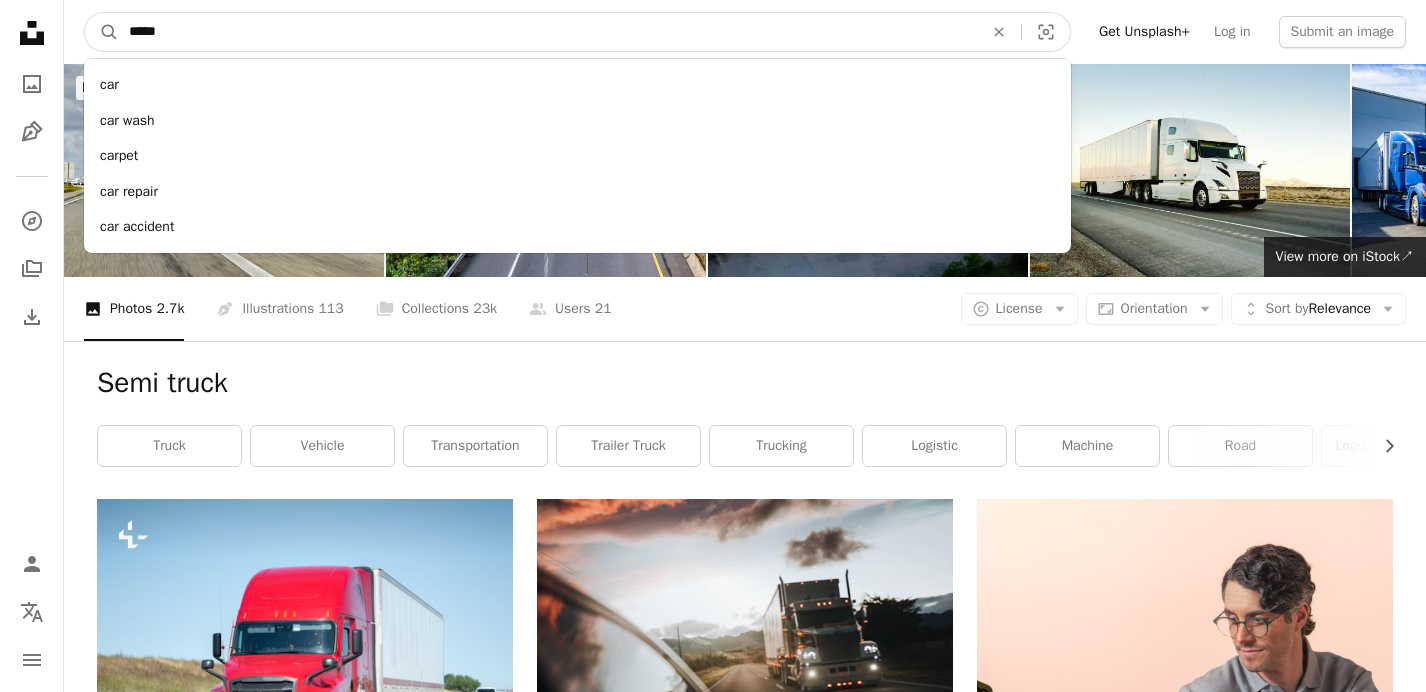 type on "*****" 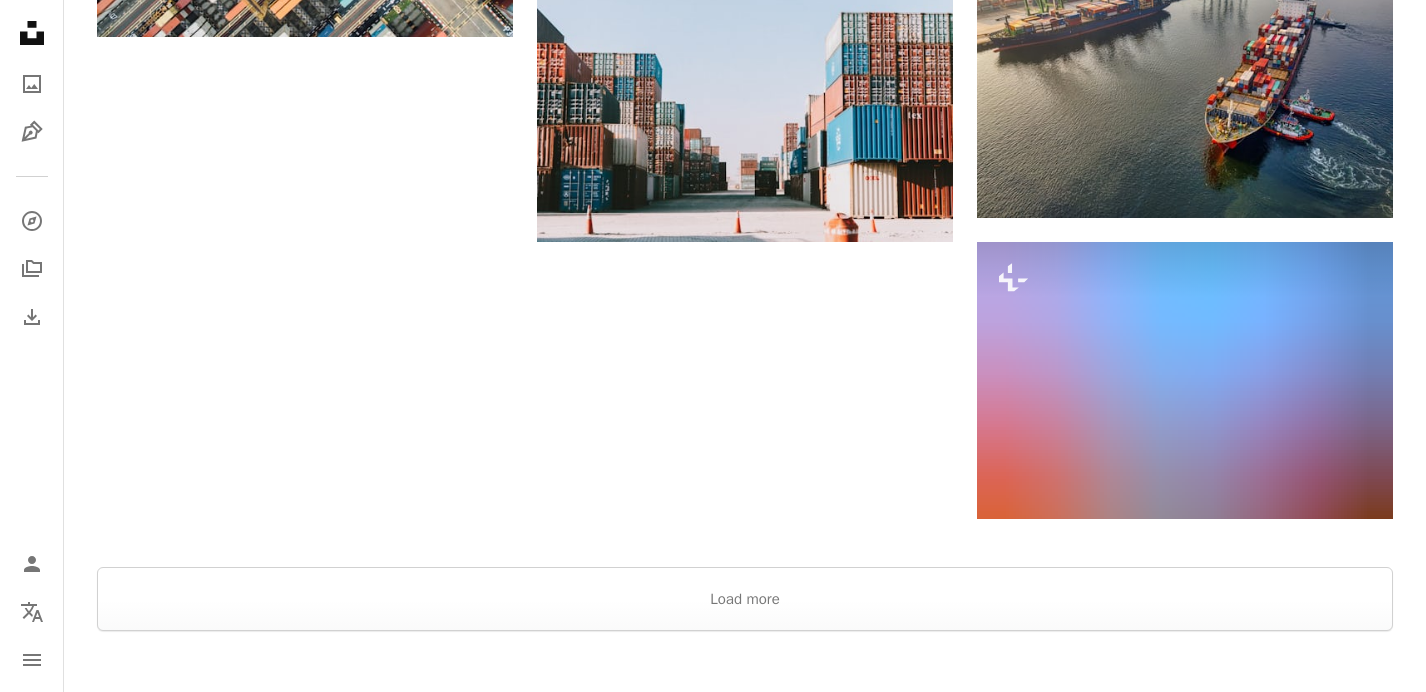 scroll, scrollTop: 2551, scrollLeft: 0, axis: vertical 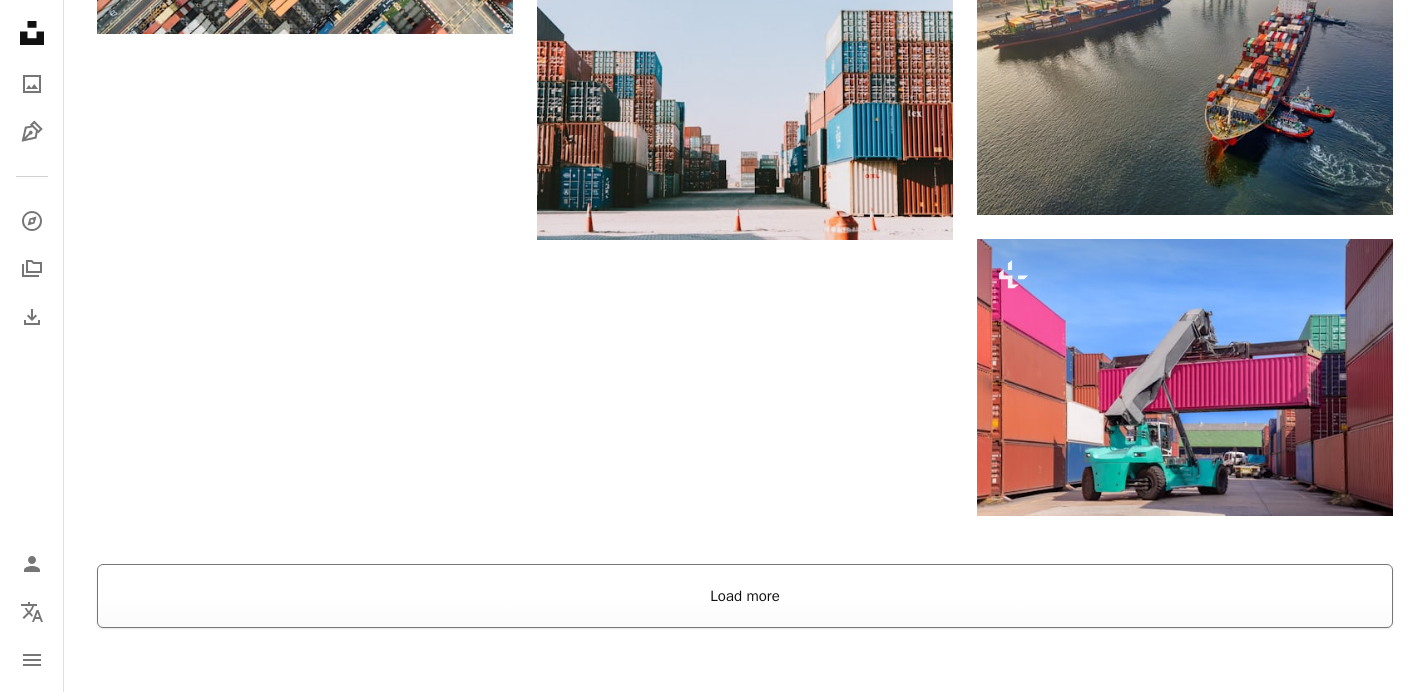 click on "Load more" at bounding box center [745, 596] 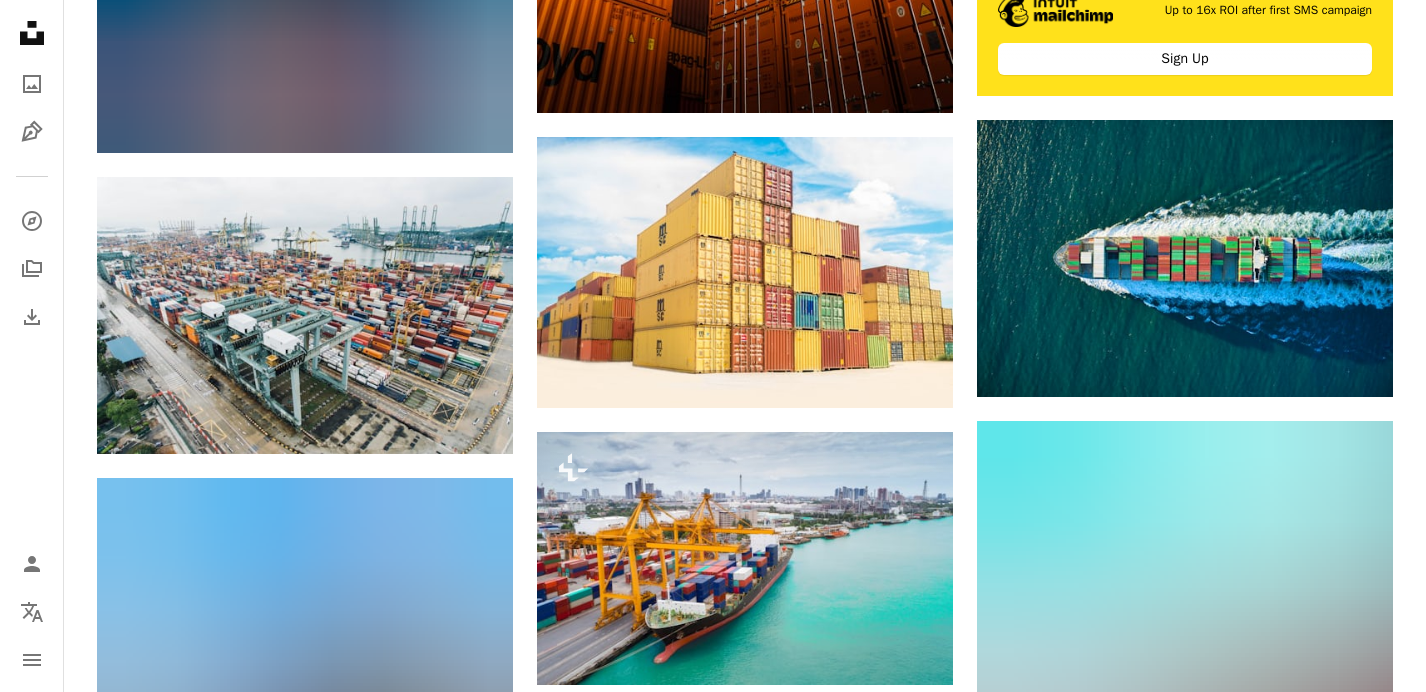 scroll, scrollTop: 0, scrollLeft: 0, axis: both 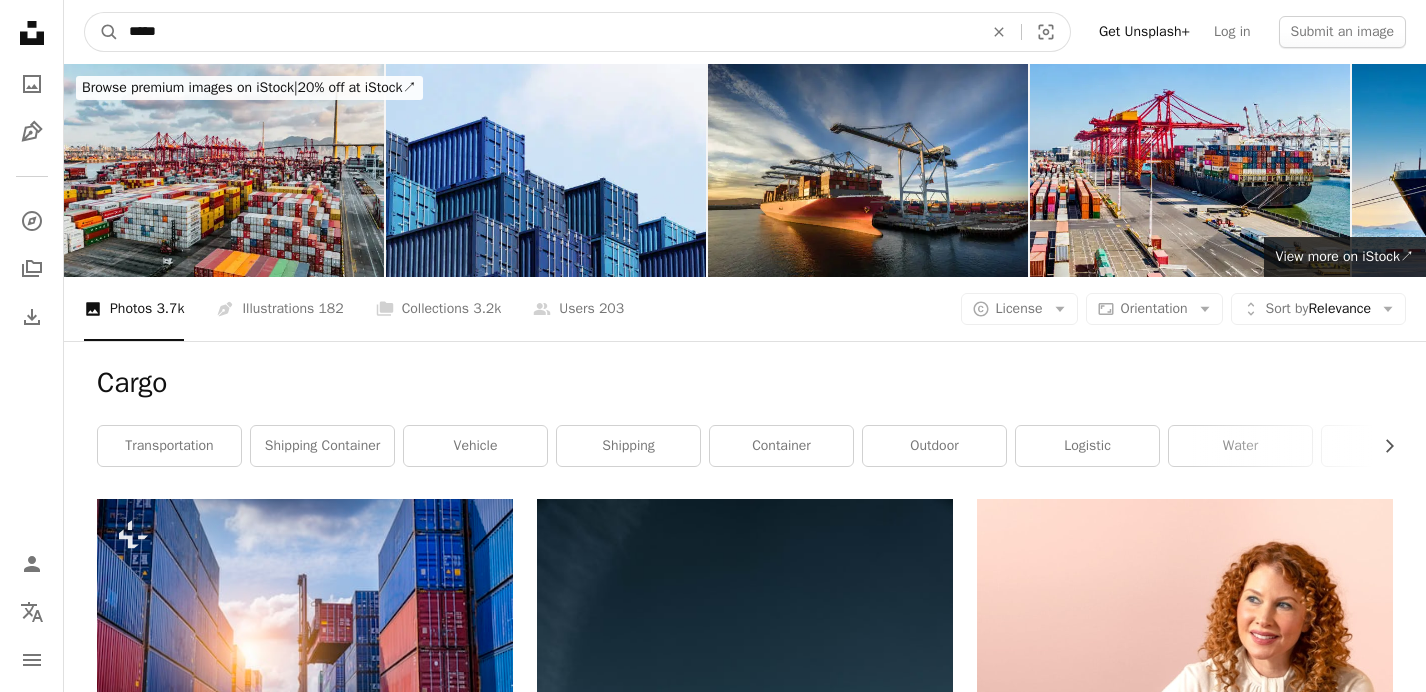 click on "*****" at bounding box center [548, 32] 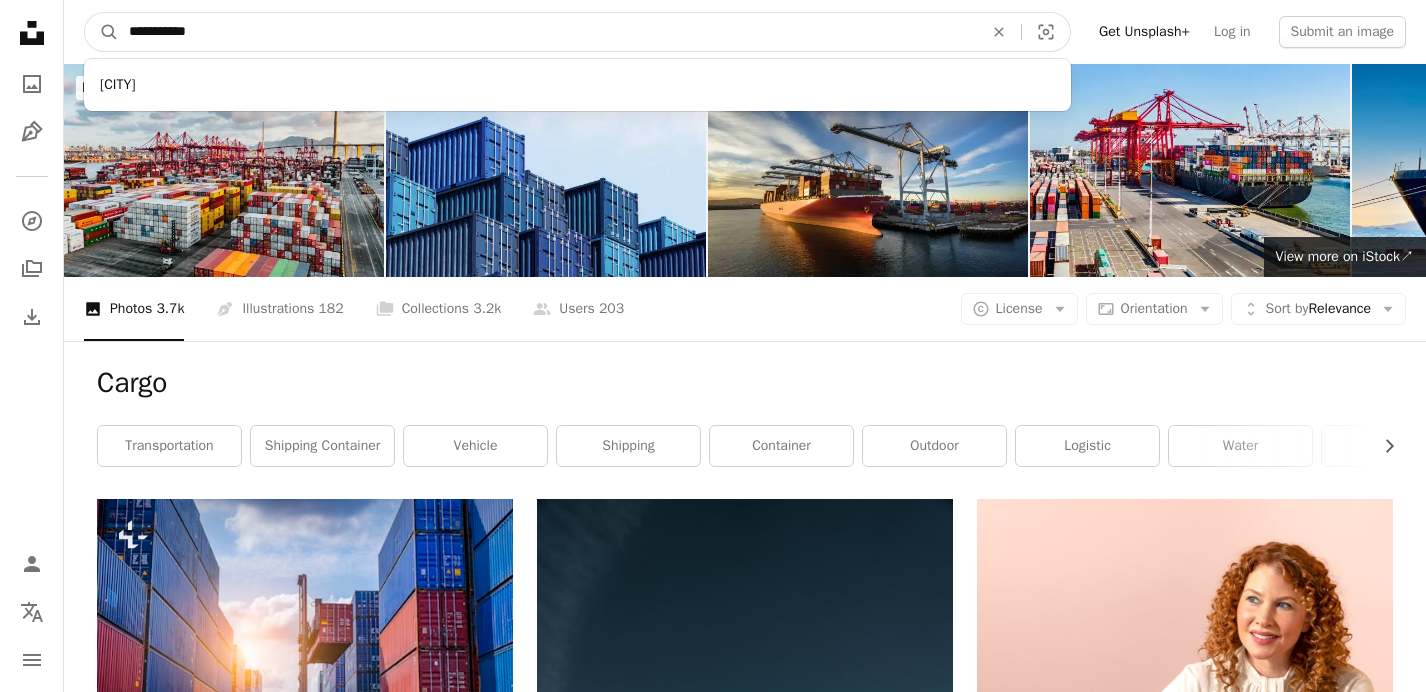 click on "A magnifying glass" at bounding box center [102, 32] 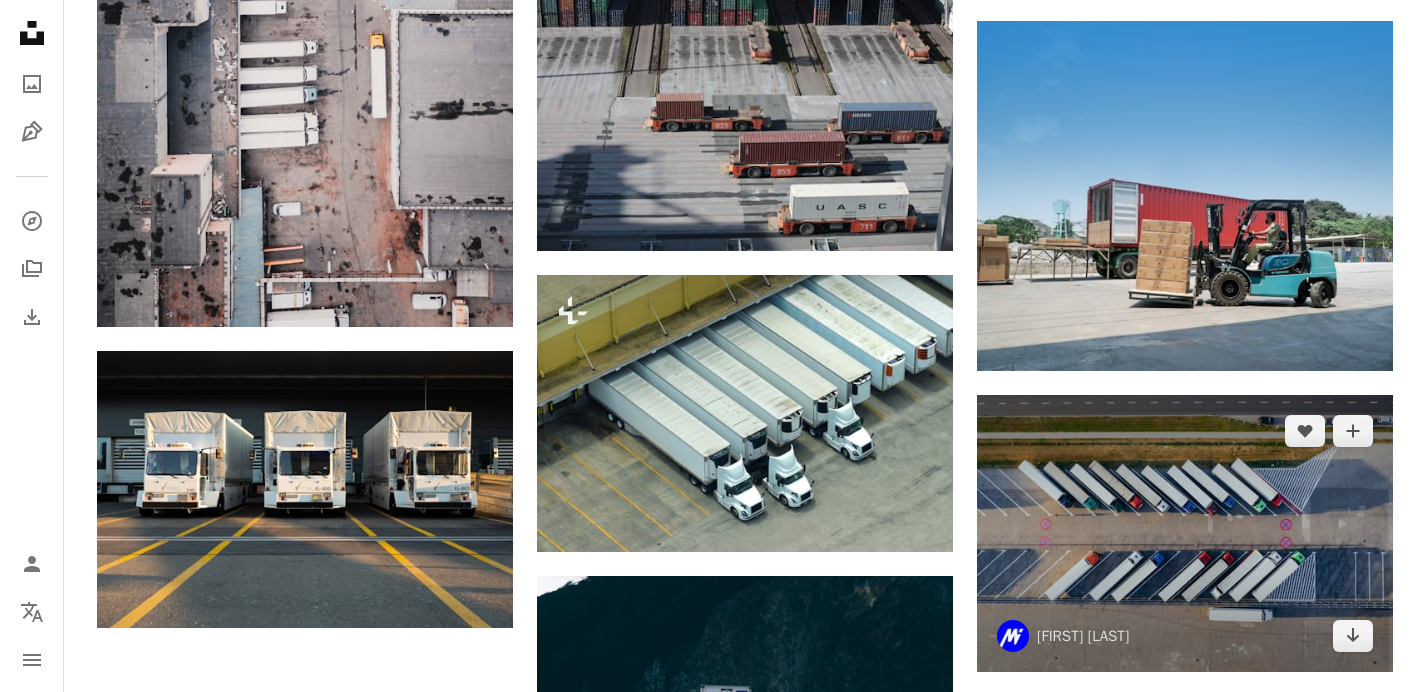 scroll, scrollTop: 2173, scrollLeft: 0, axis: vertical 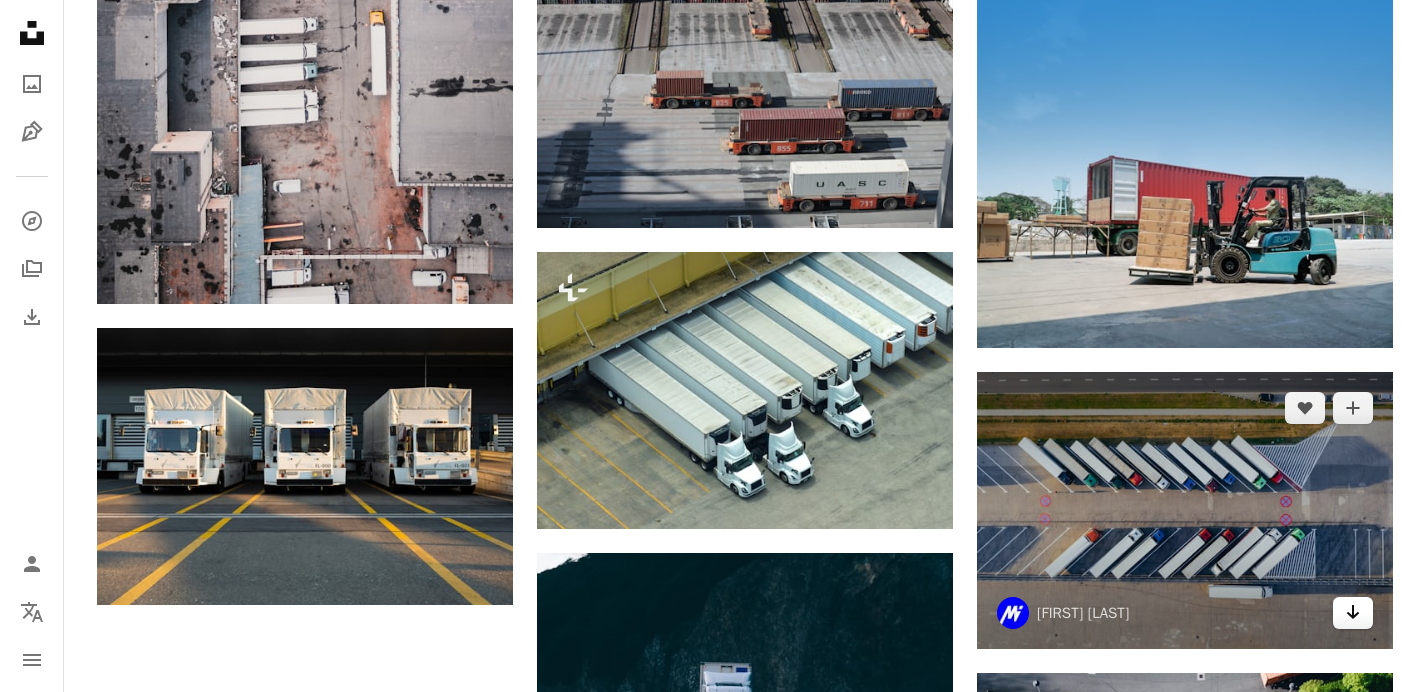 click on "Arrow pointing down" at bounding box center (1353, 612) 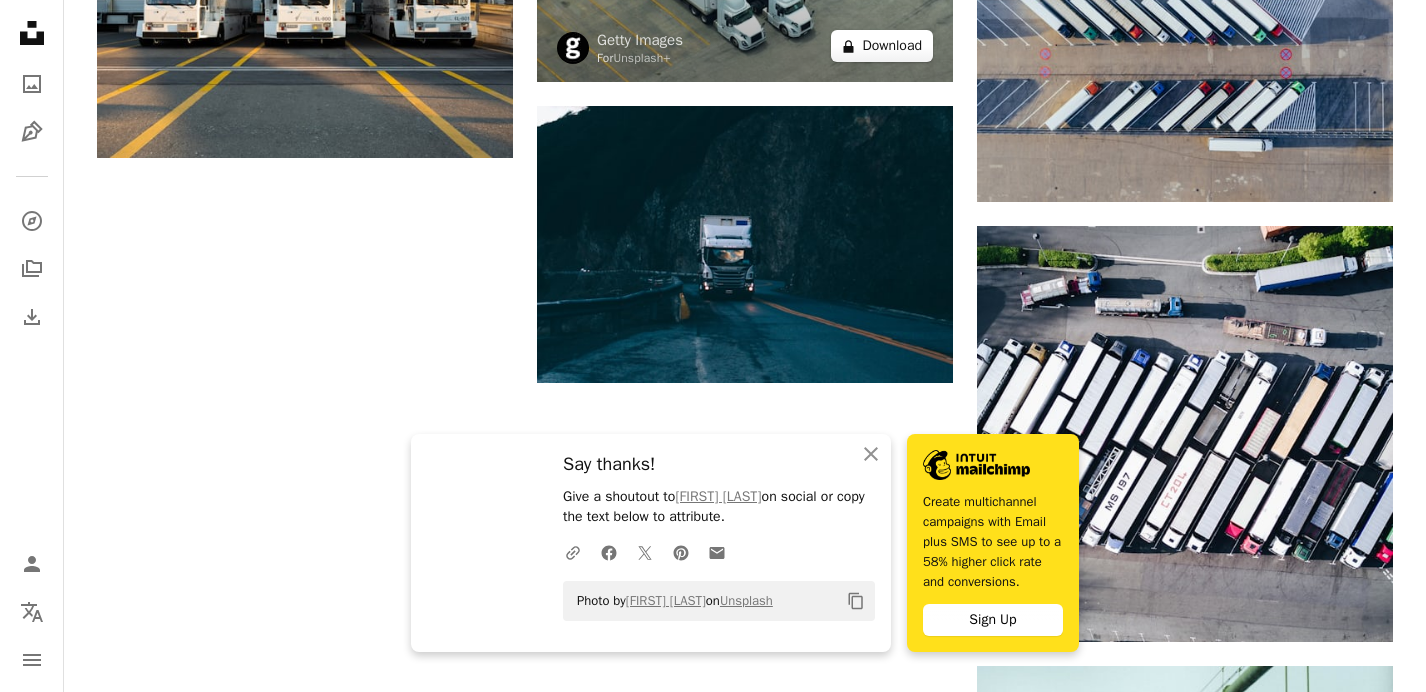 scroll, scrollTop: 2625, scrollLeft: 0, axis: vertical 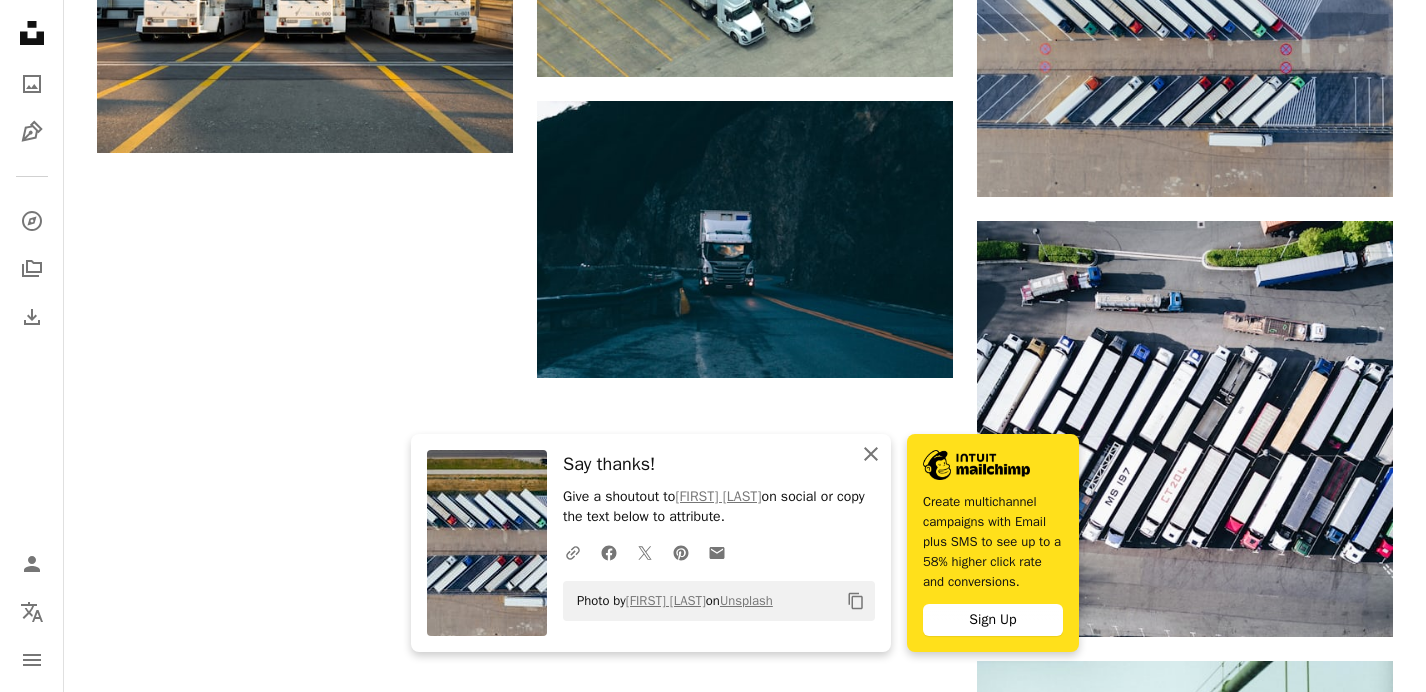 click on "An X shape" at bounding box center (871, 454) 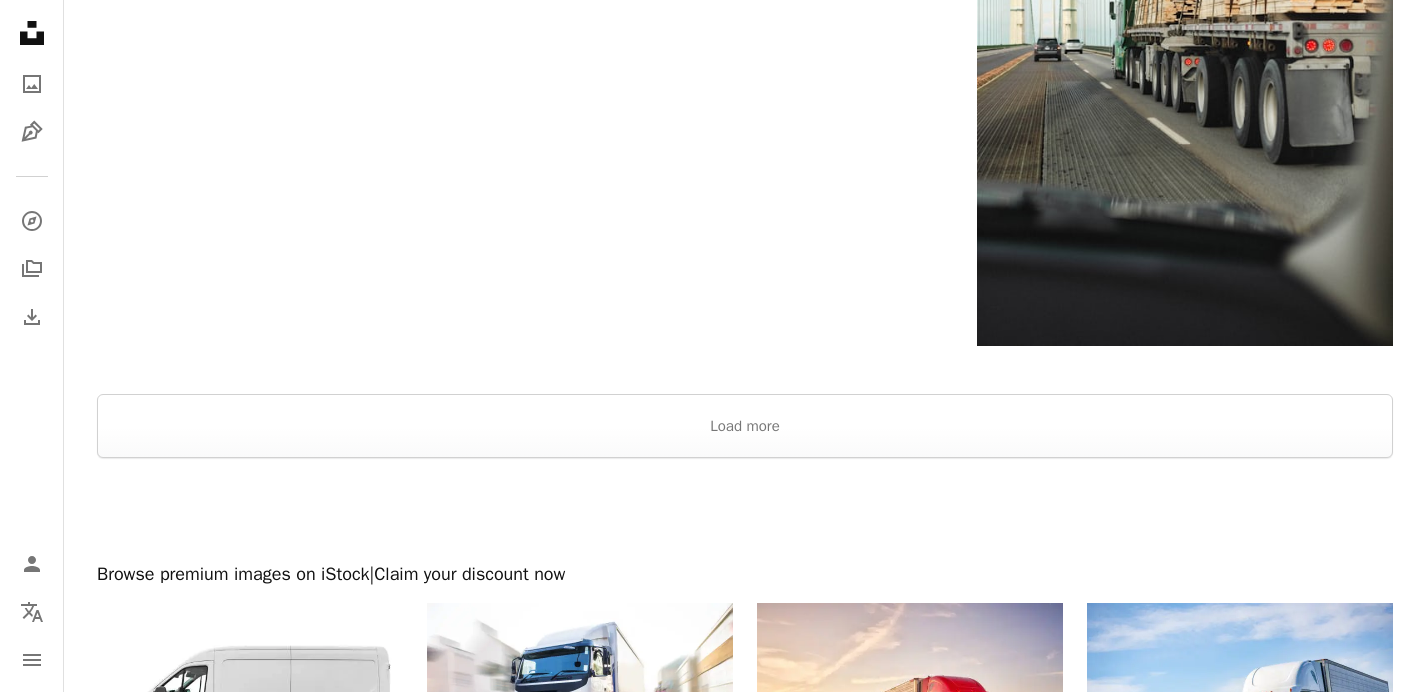 scroll, scrollTop: 3596, scrollLeft: 0, axis: vertical 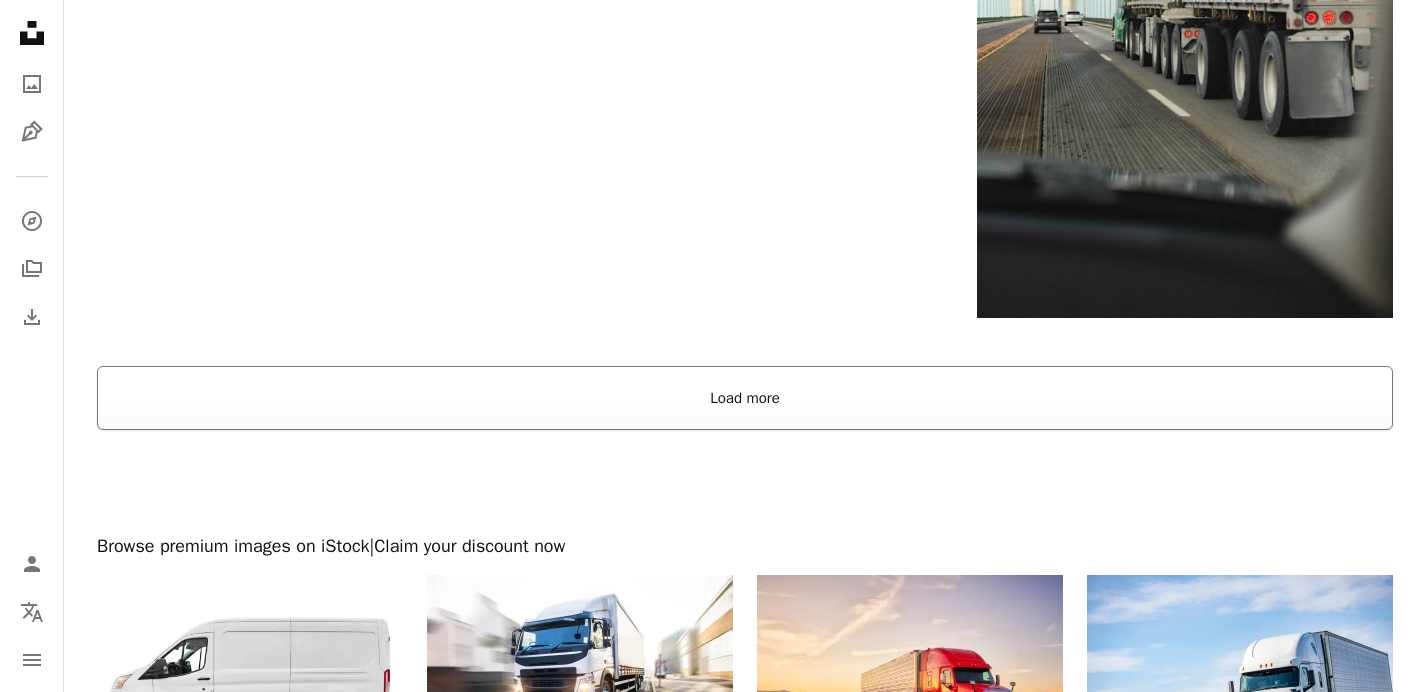 click on "Load more" at bounding box center (745, 398) 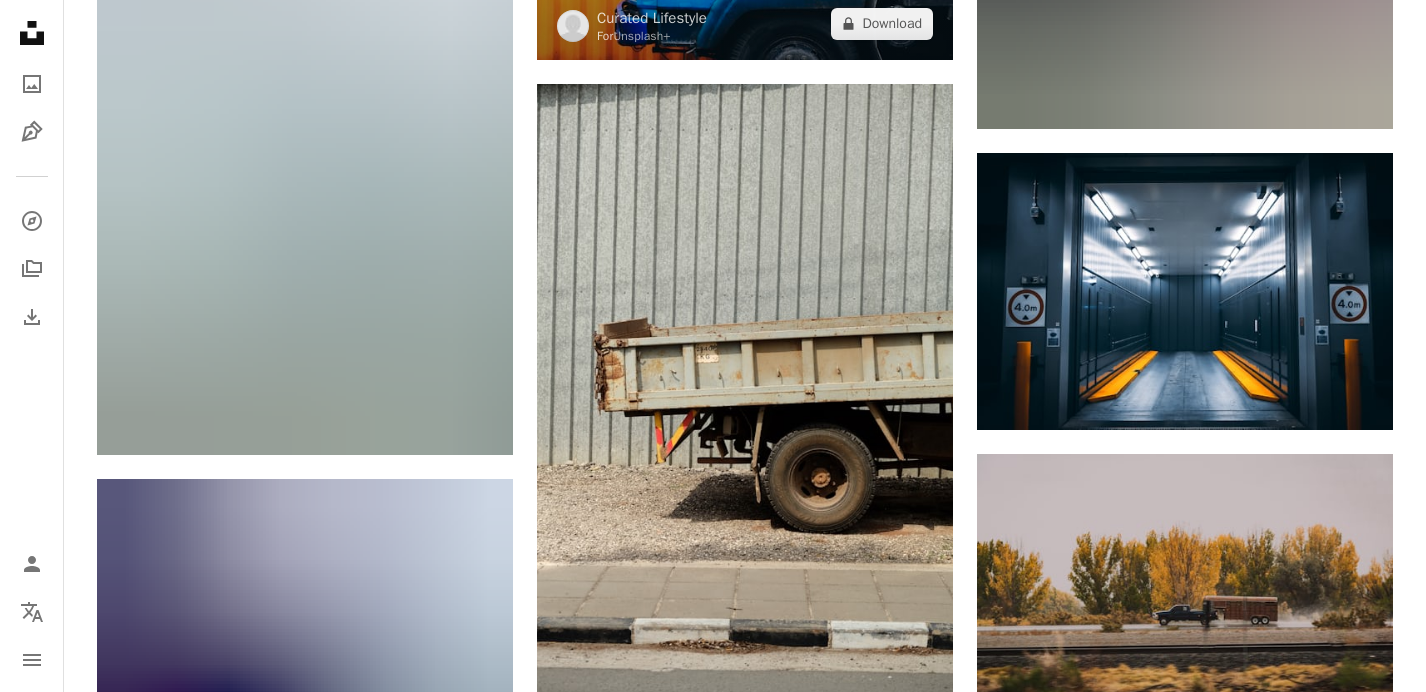 scroll, scrollTop: 11029, scrollLeft: 0, axis: vertical 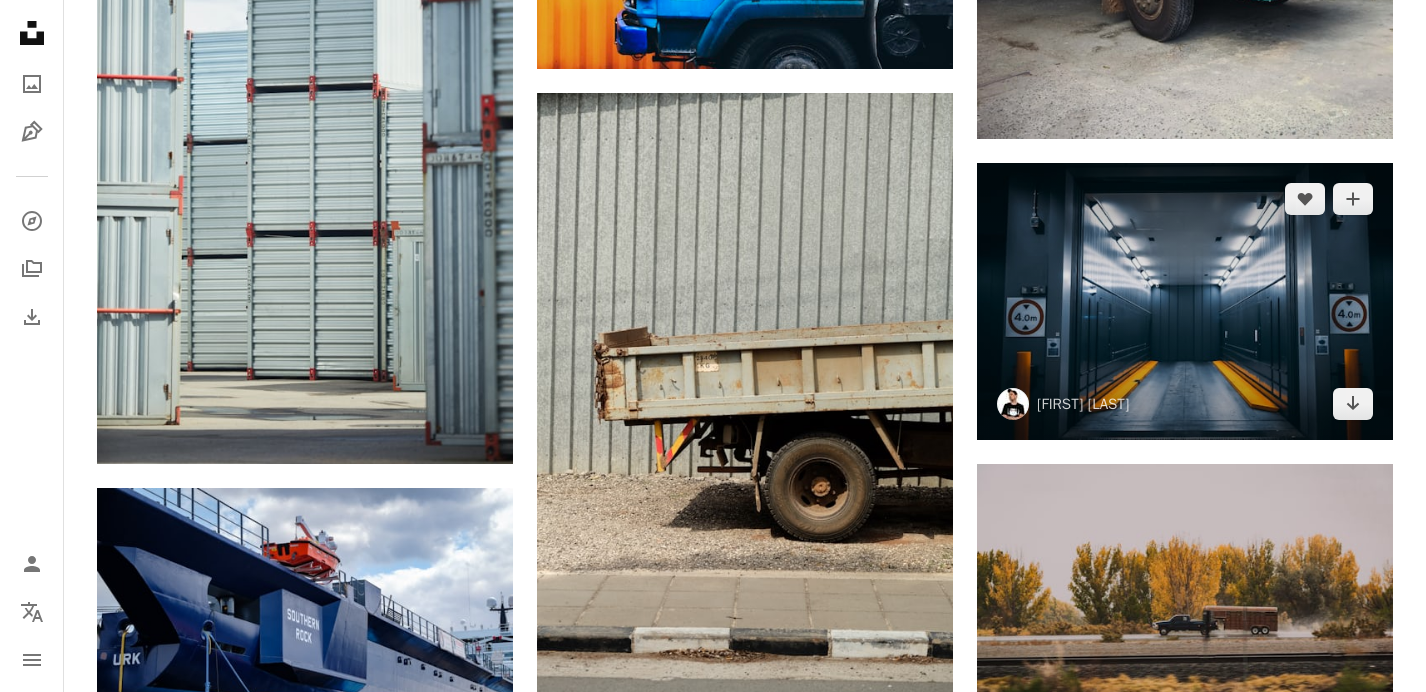 click at bounding box center (1185, 301) 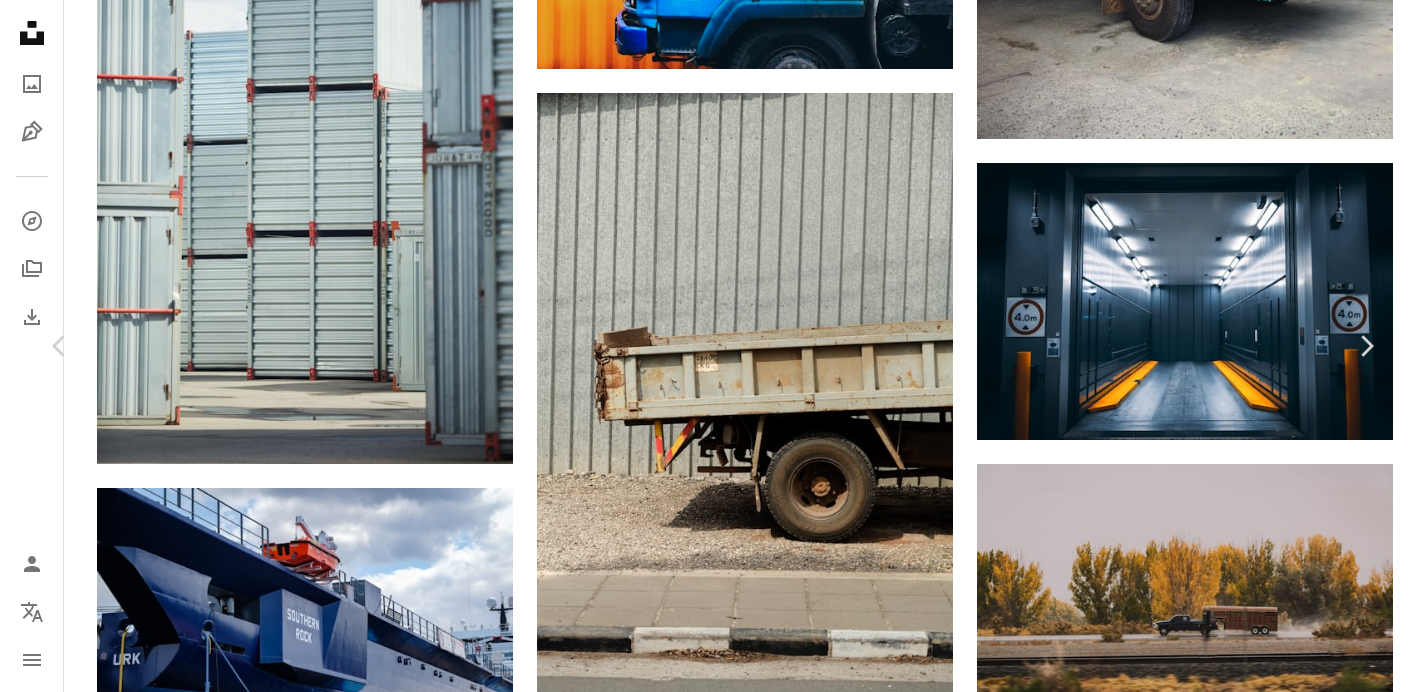 scroll, scrollTop: 0, scrollLeft: 0, axis: both 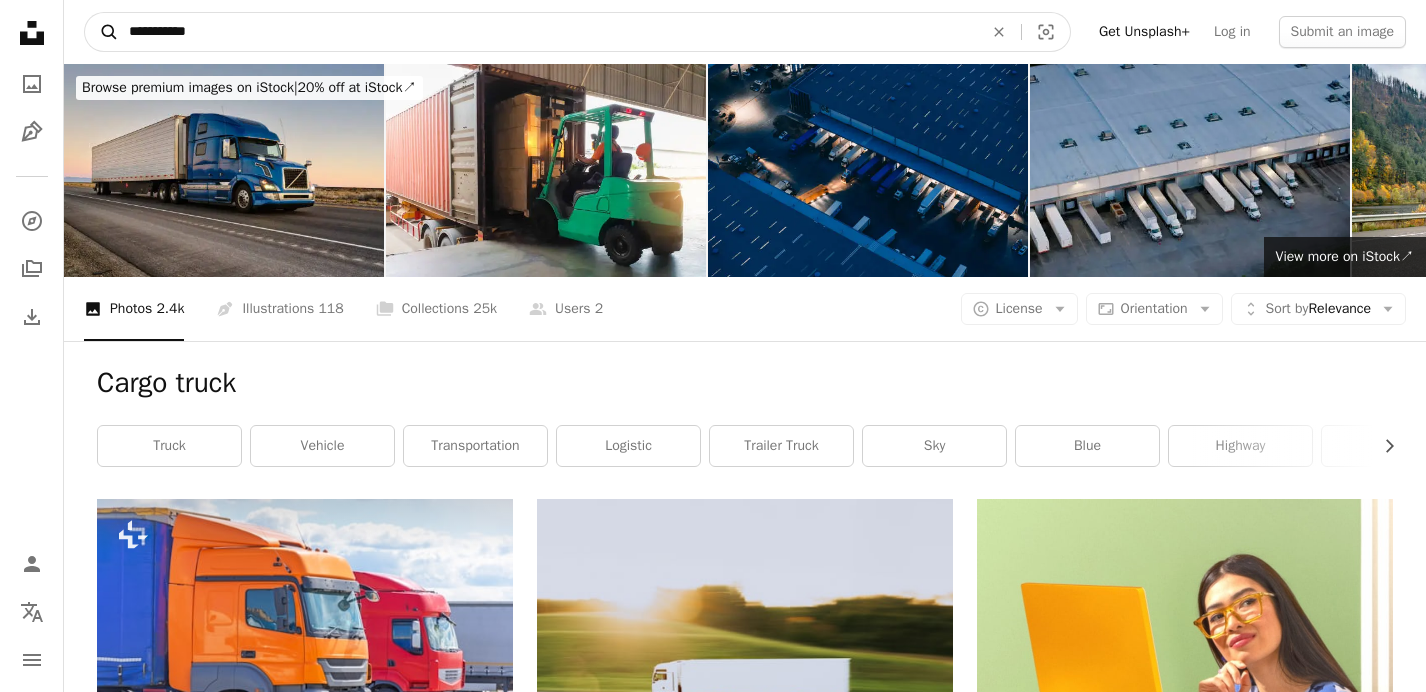 drag, startPoint x: 166, startPoint y: 23, endPoint x: 115, endPoint y: 24, distance: 51.009804 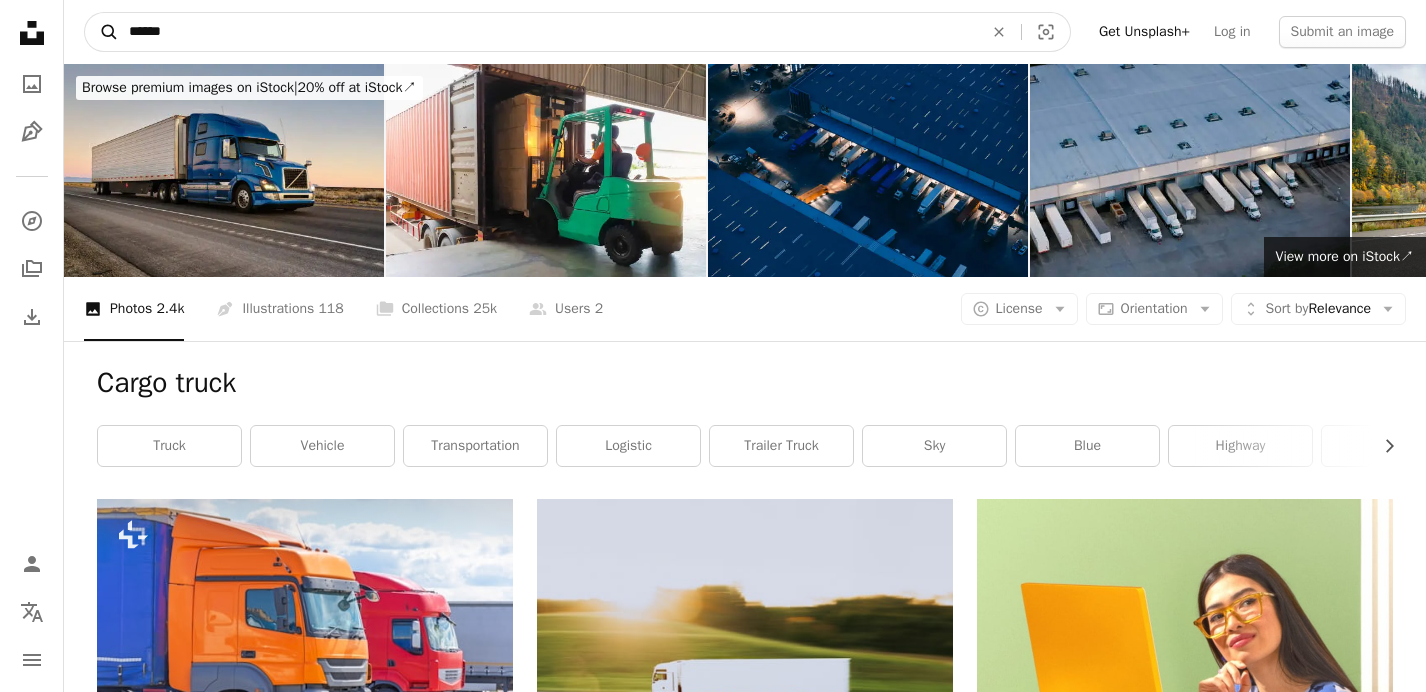 click on "A magnifying glass" at bounding box center (102, 32) 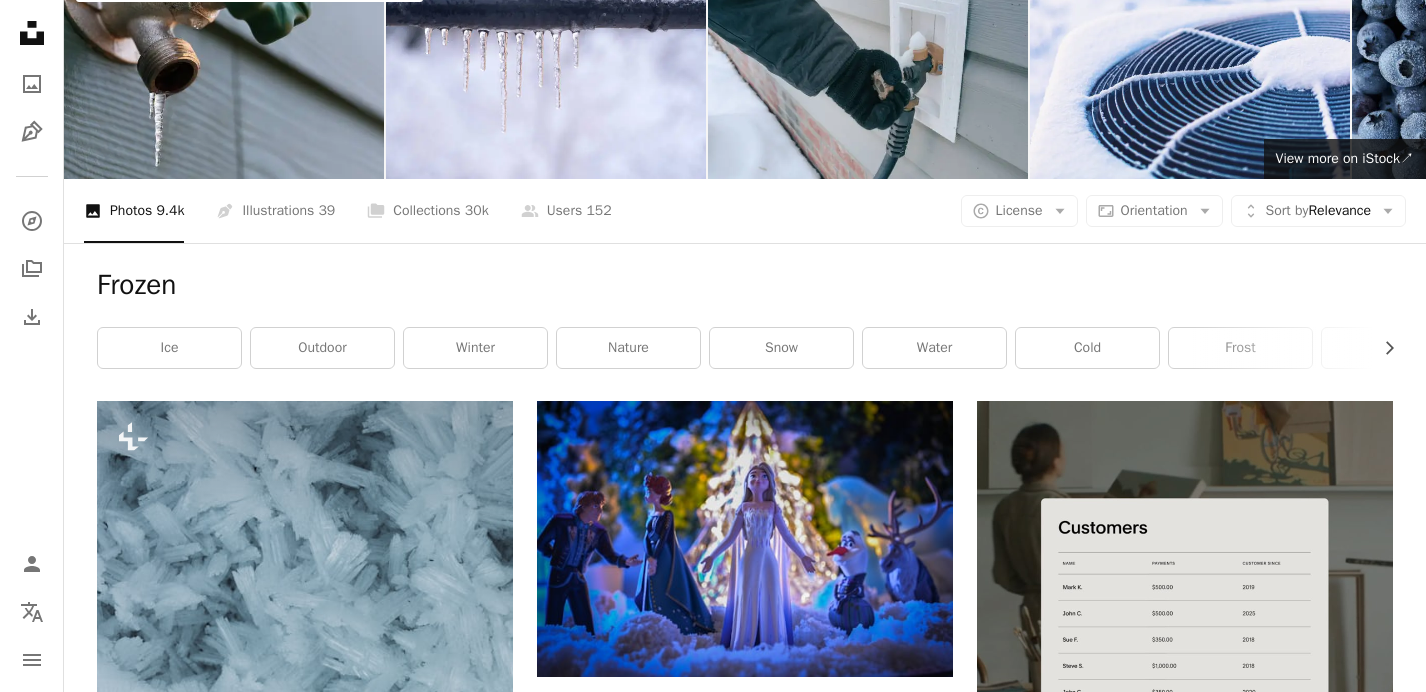 scroll, scrollTop: 0, scrollLeft: 0, axis: both 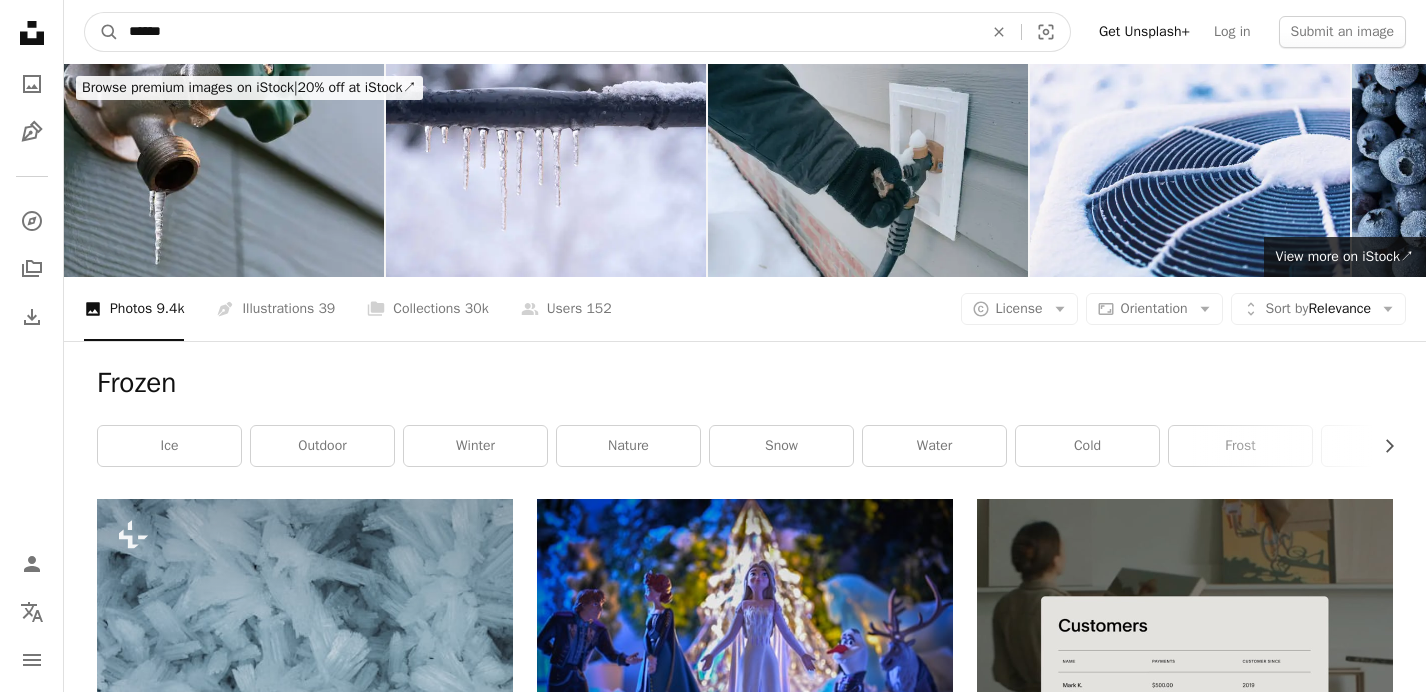 click on "******" at bounding box center [548, 32] 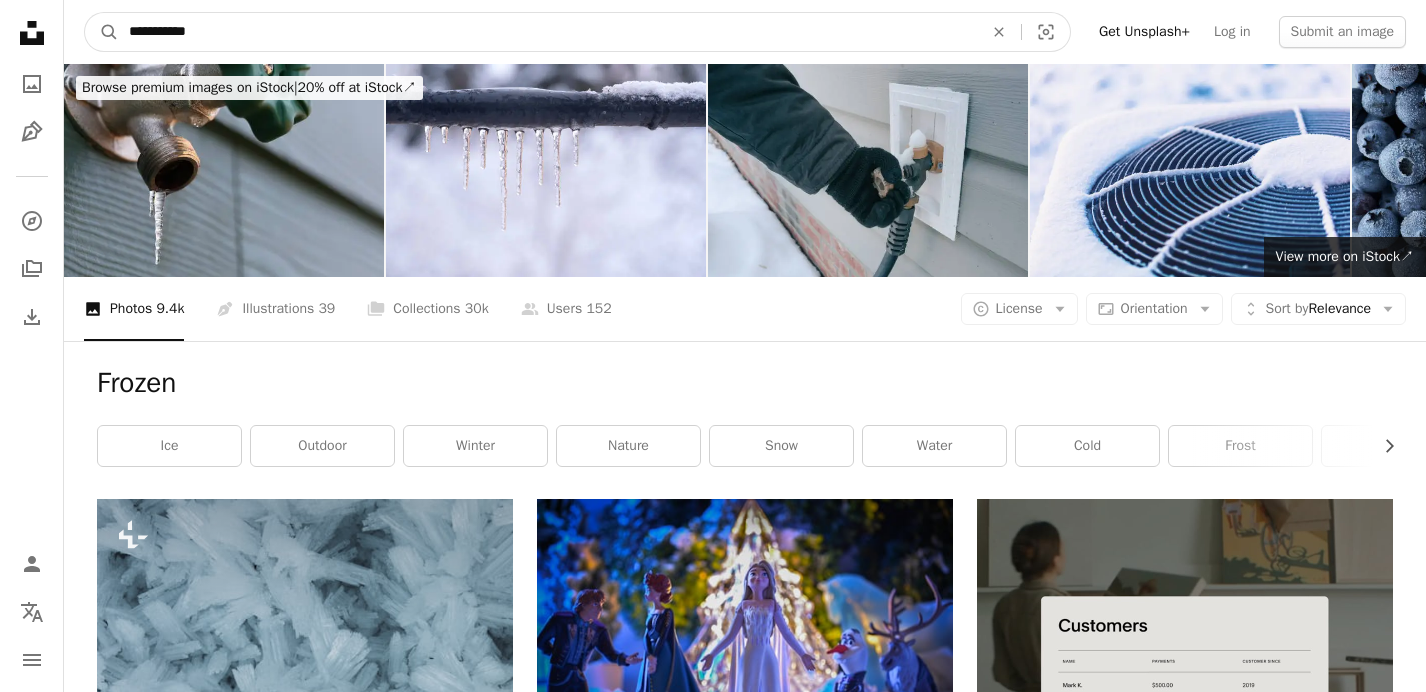 type on "**********" 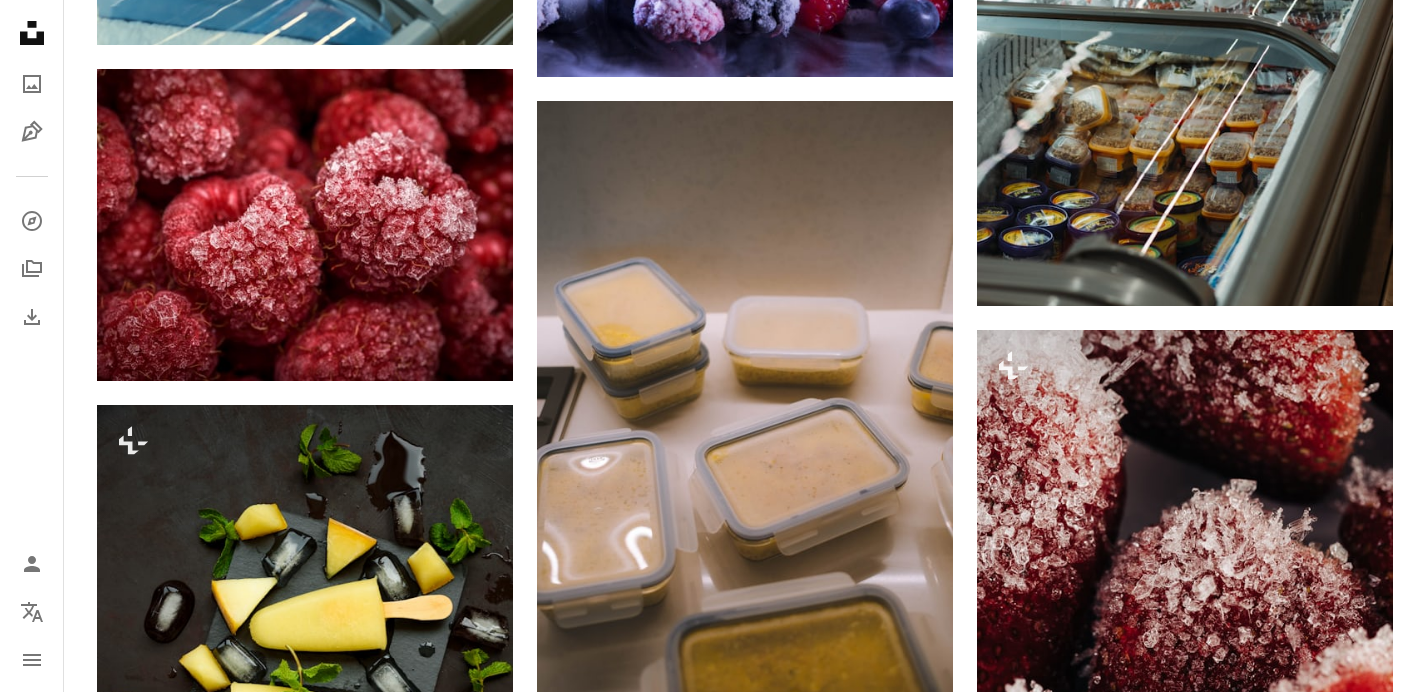 scroll, scrollTop: 1277, scrollLeft: 0, axis: vertical 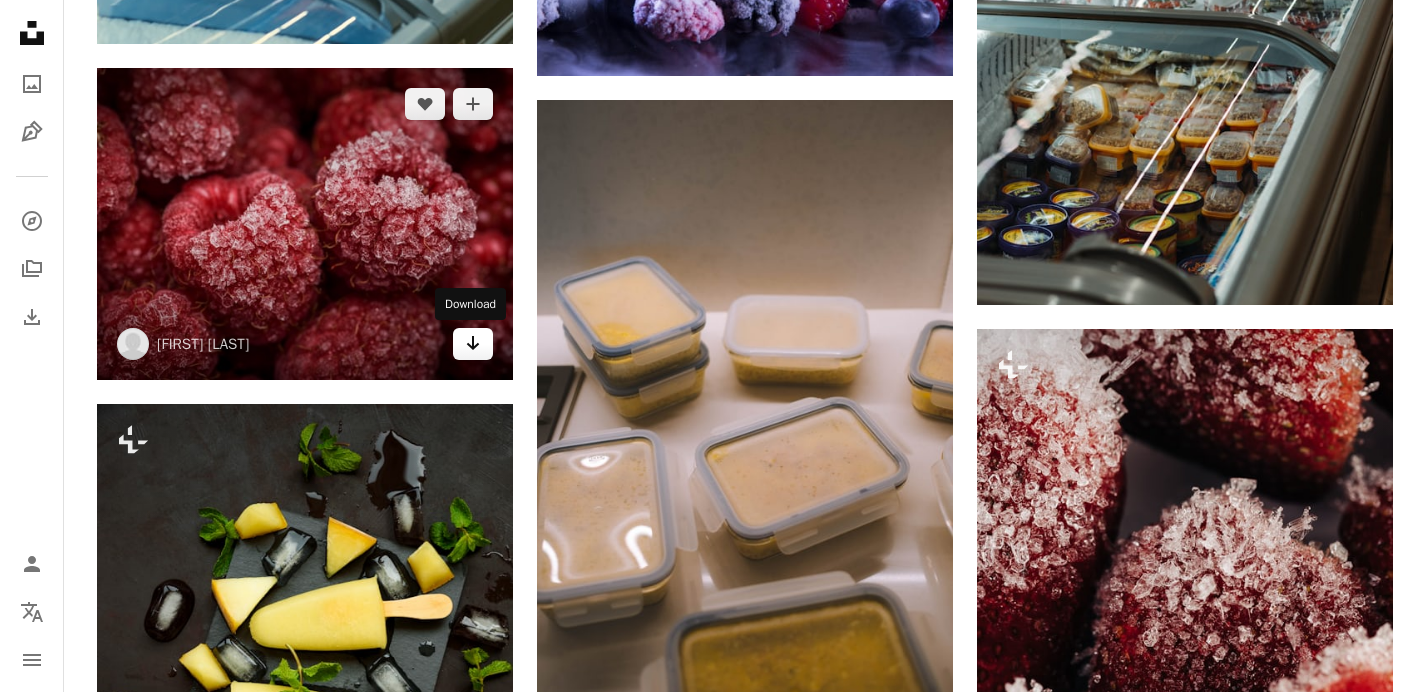 click on "Arrow pointing down" at bounding box center (473, 343) 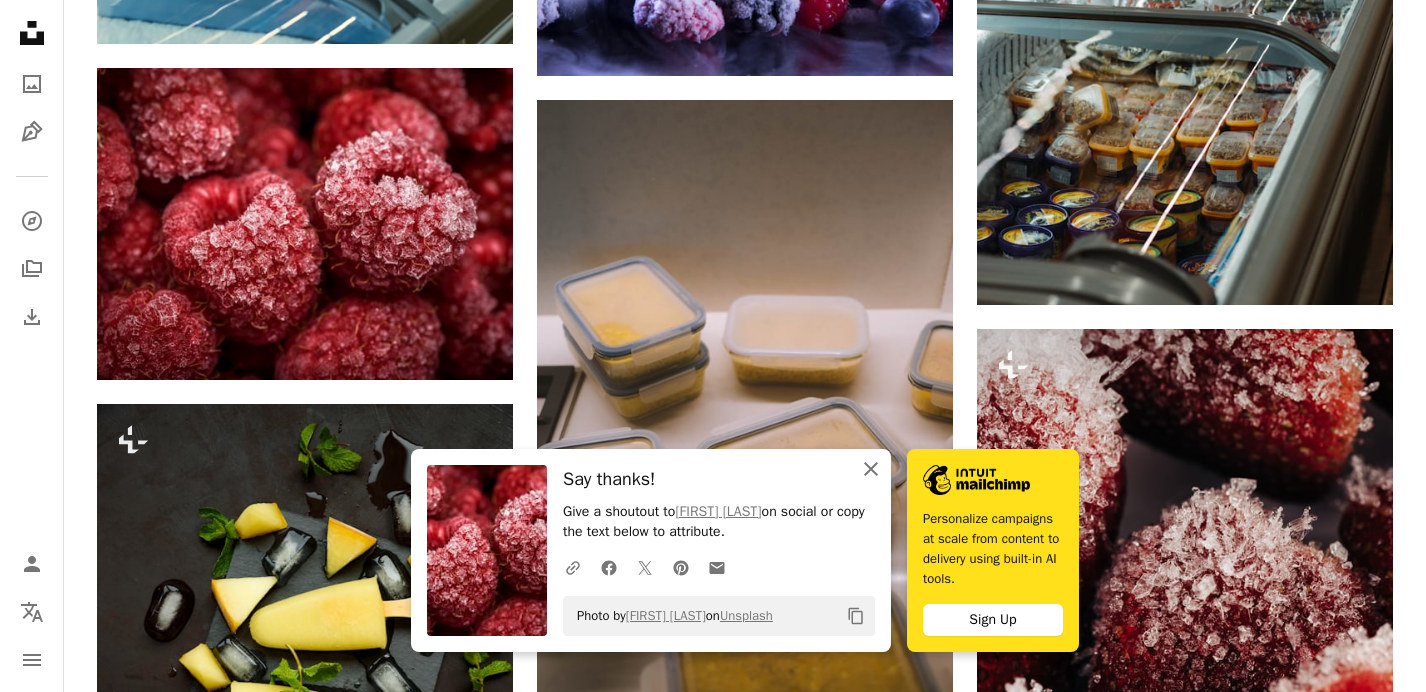 click on "An X shape" at bounding box center [871, 469] 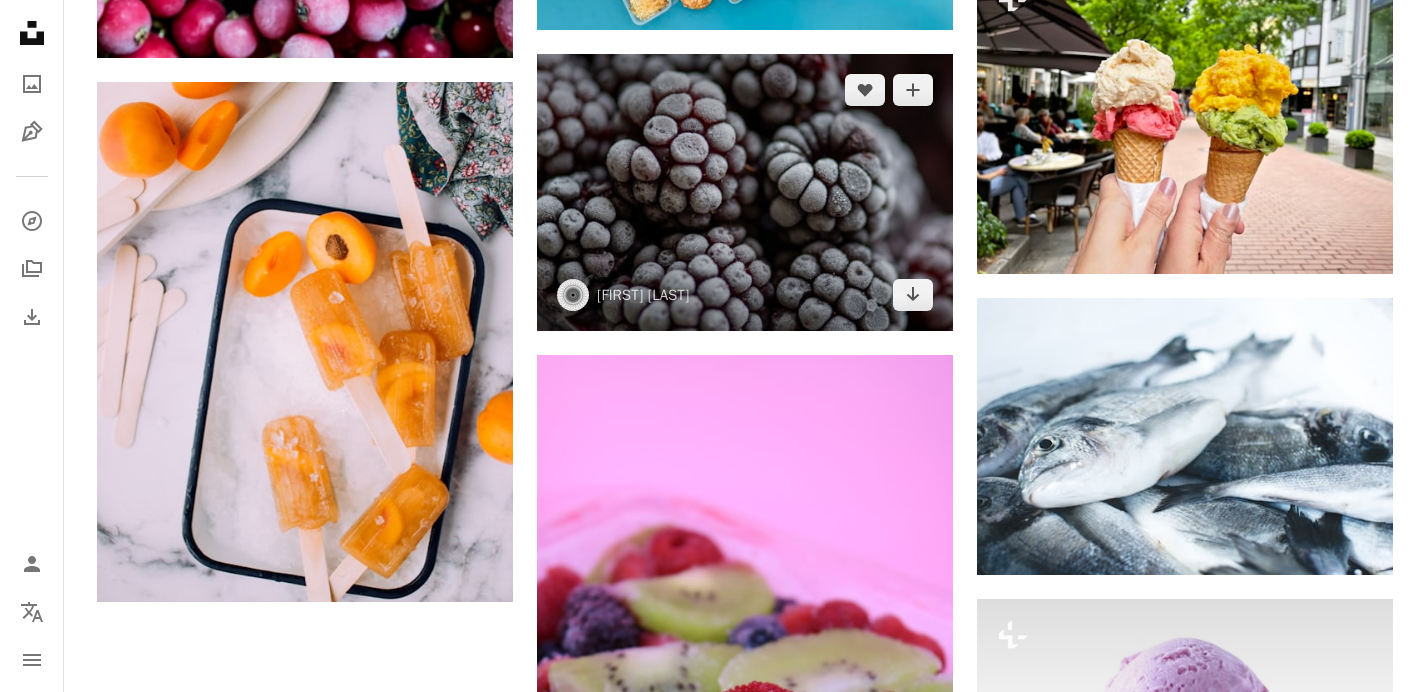 scroll, scrollTop: 2890, scrollLeft: 0, axis: vertical 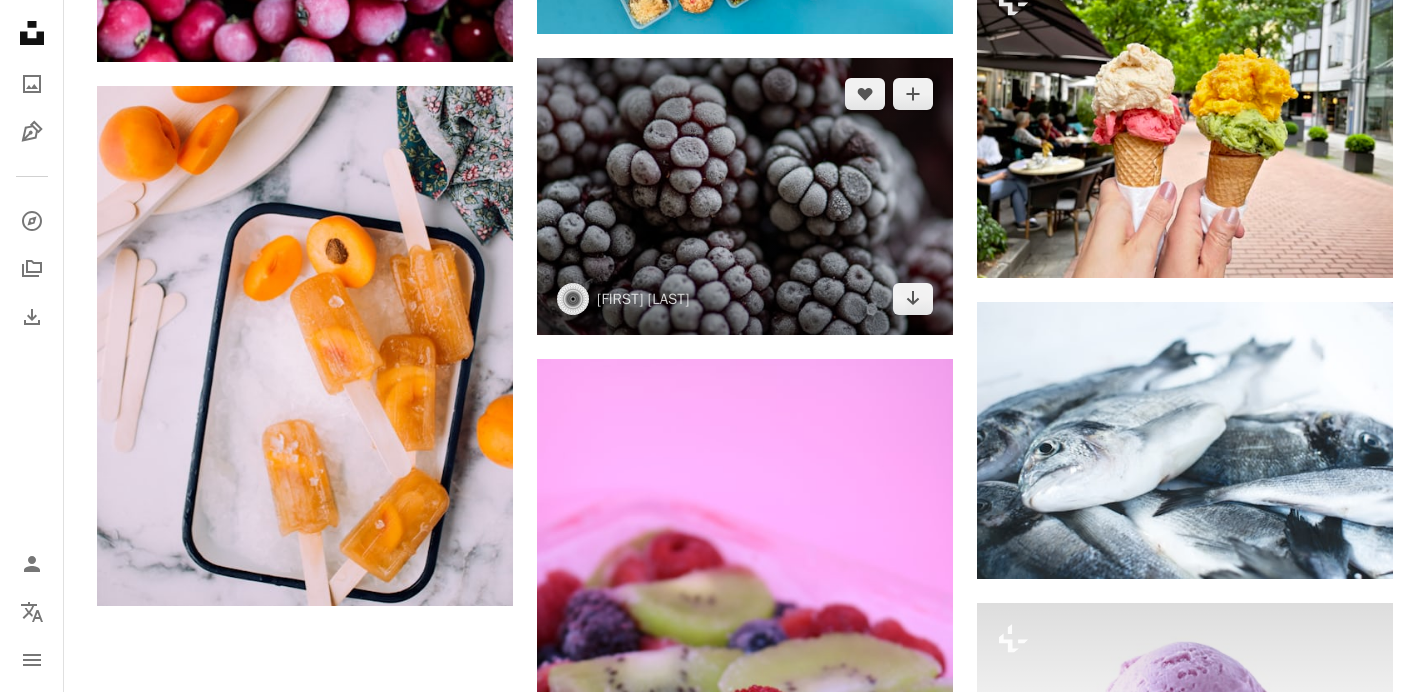 click at bounding box center (745, 196) 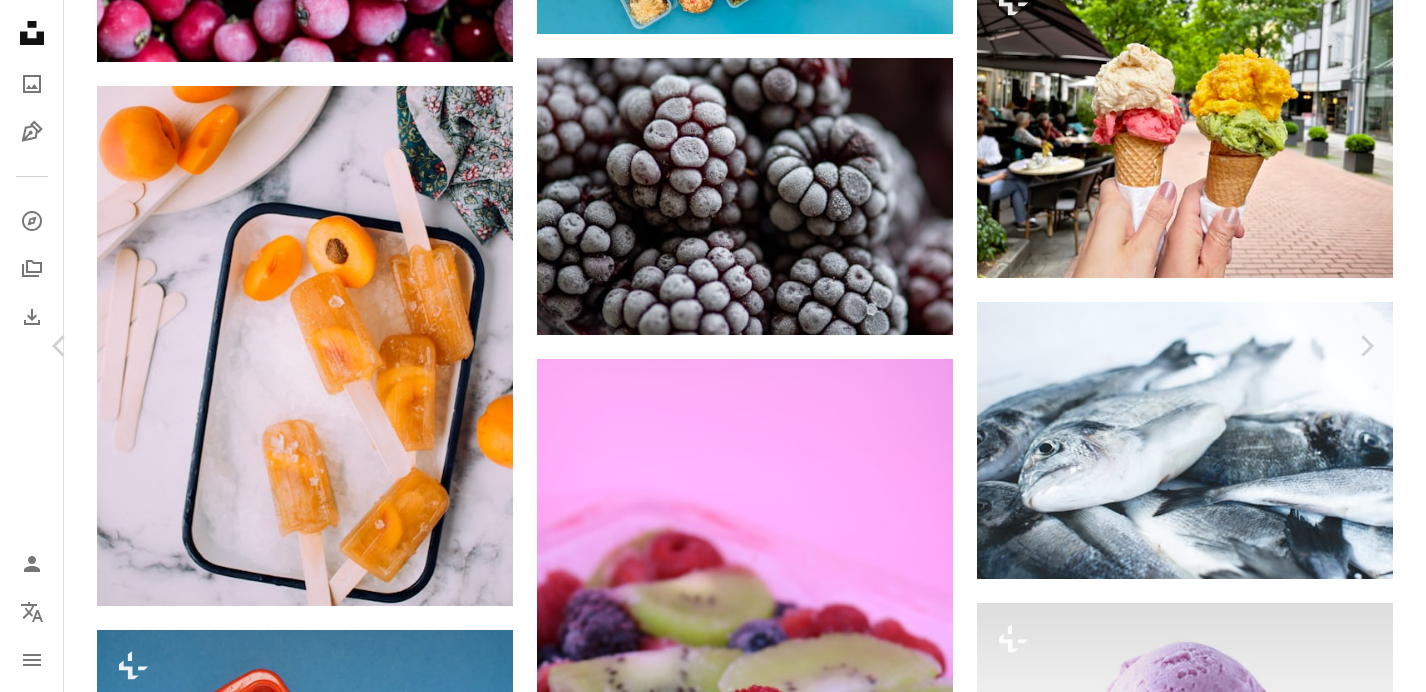 click on "An X shape" at bounding box center (20, 20) 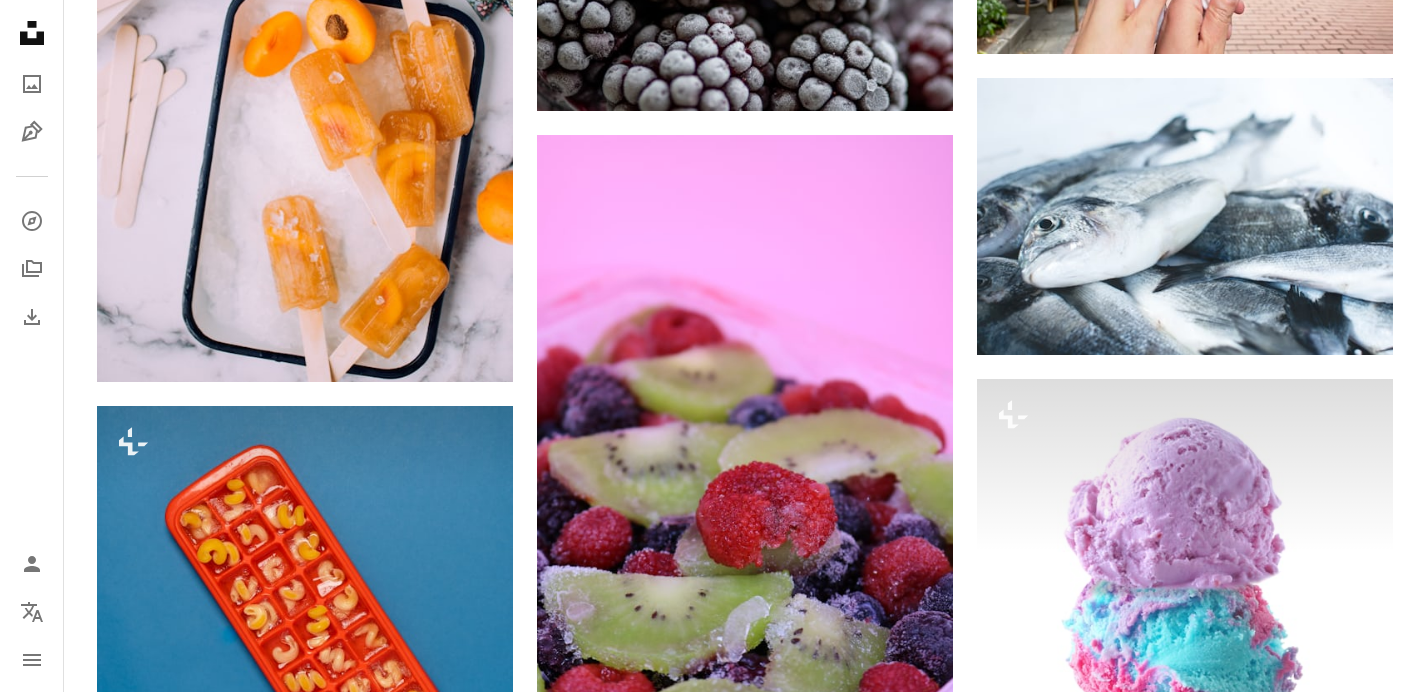 scroll, scrollTop: 3126, scrollLeft: 0, axis: vertical 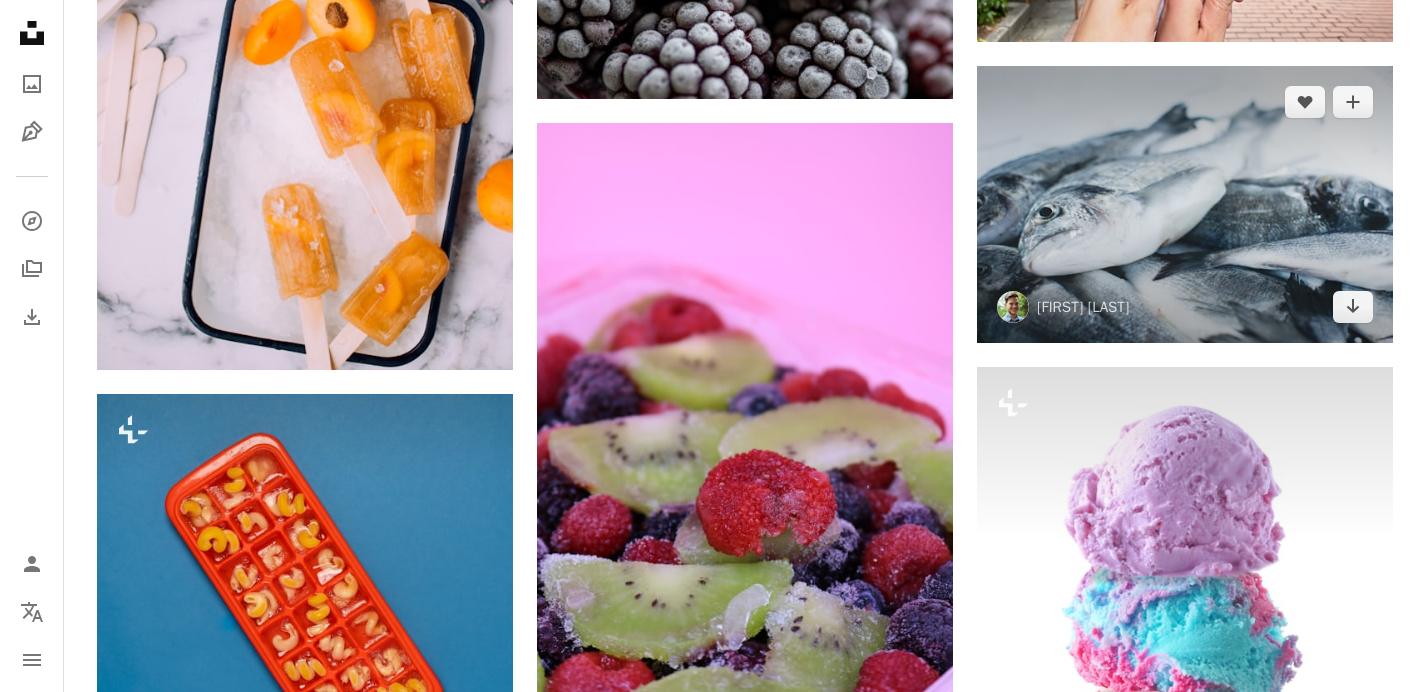 click at bounding box center [1185, 204] 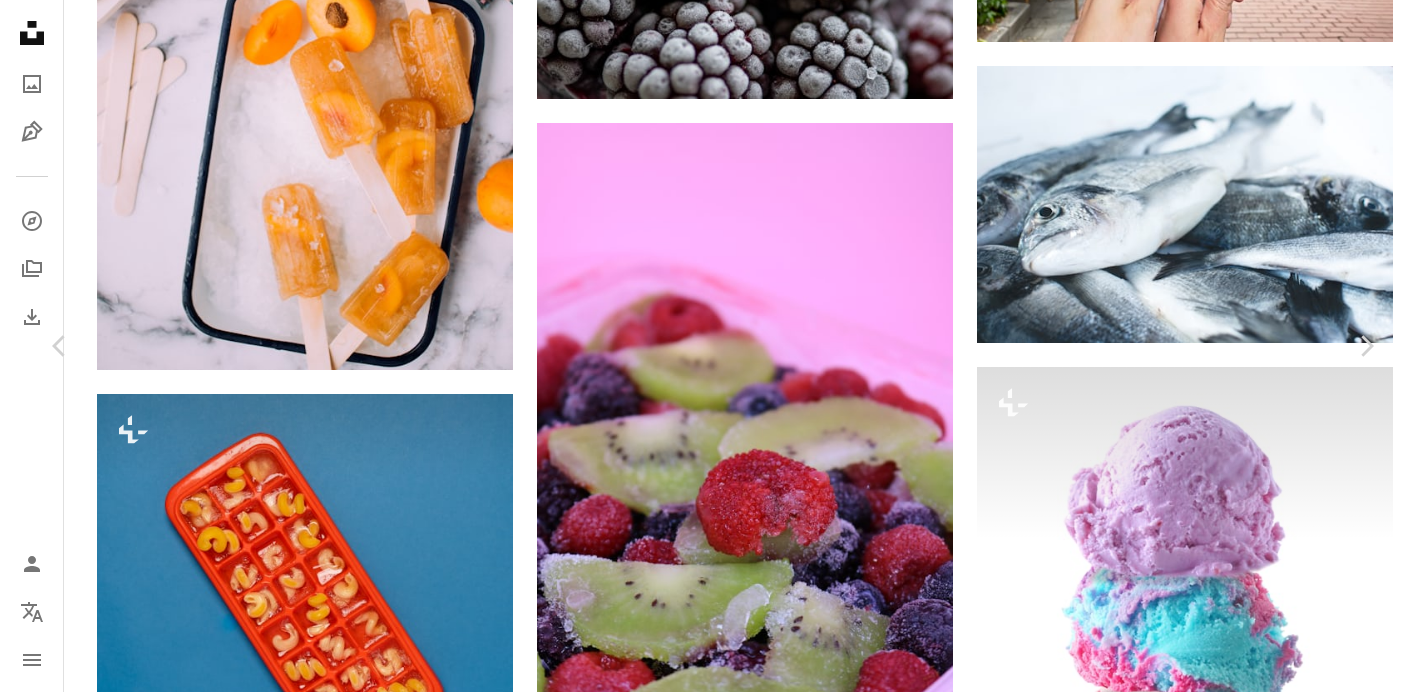 scroll, scrollTop: 0, scrollLeft: 0, axis: both 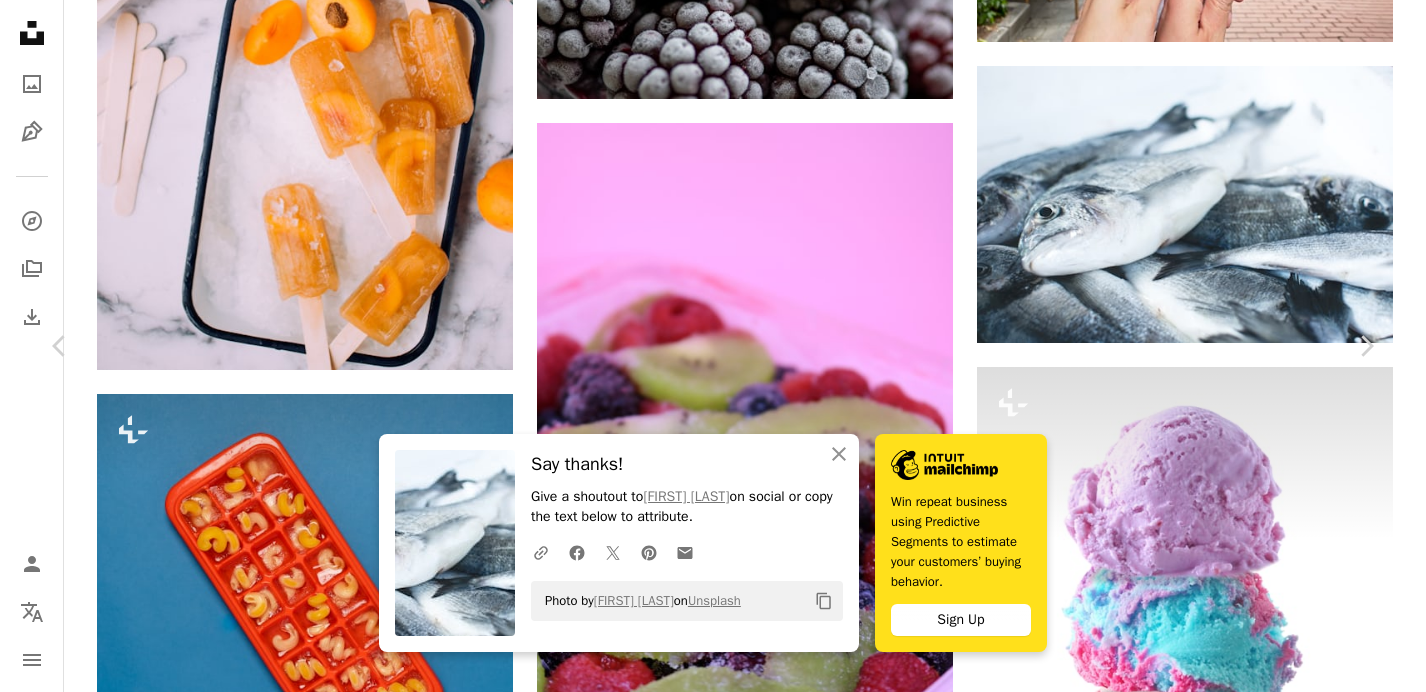 click on "An X shape" at bounding box center [20, 20] 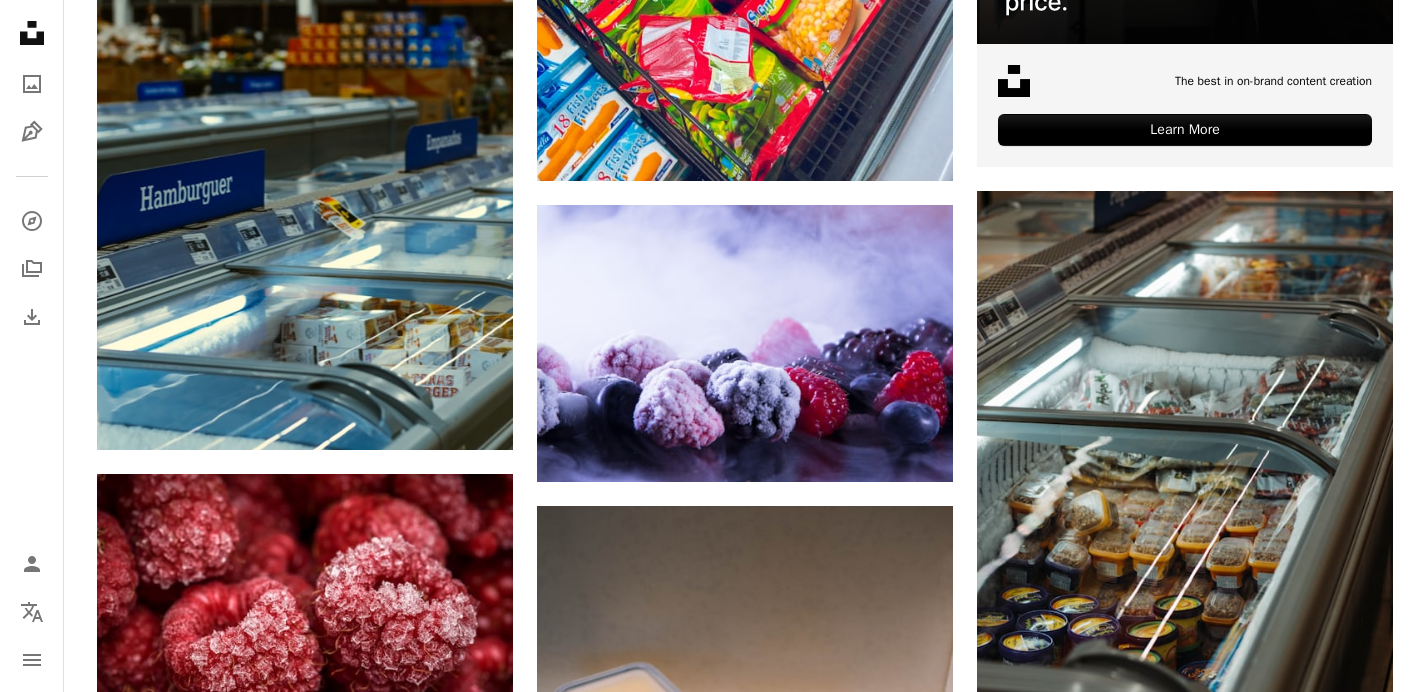 scroll, scrollTop: 0, scrollLeft: 0, axis: both 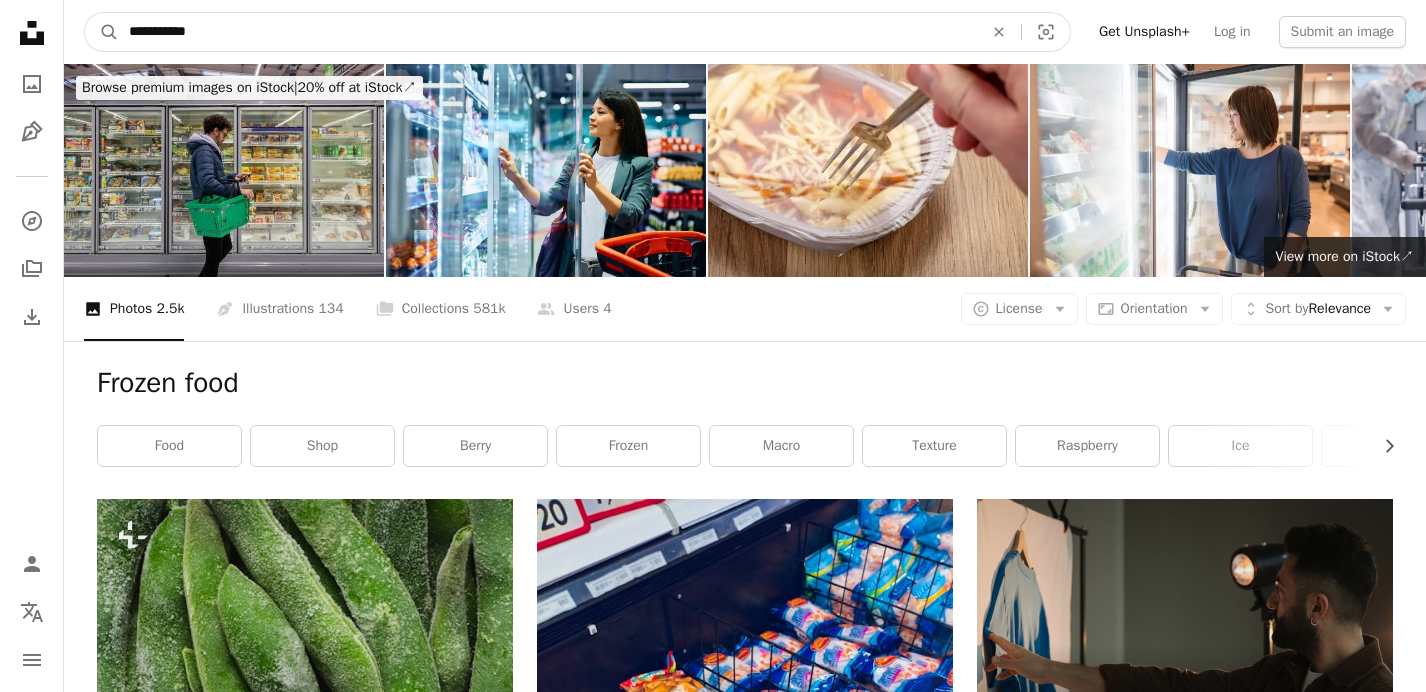 click on "**********" at bounding box center (548, 32) 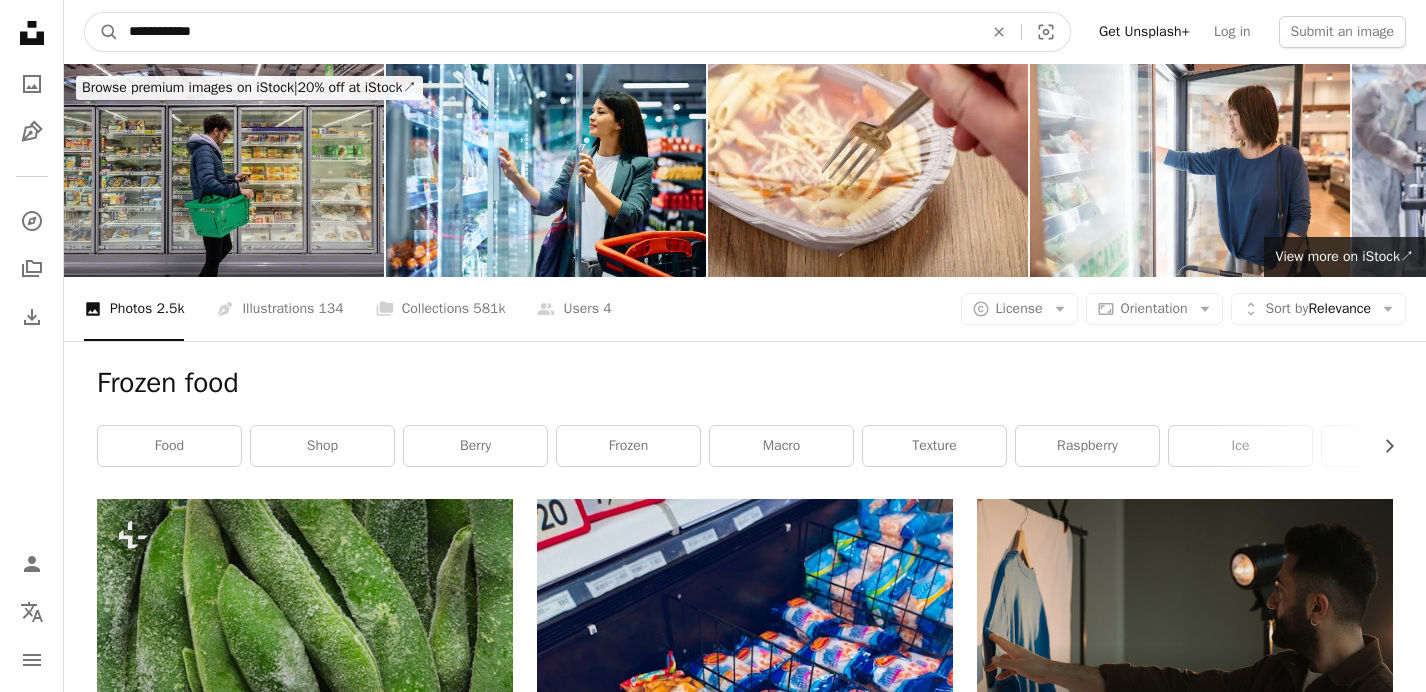 click on "A magnifying glass" at bounding box center [102, 32] 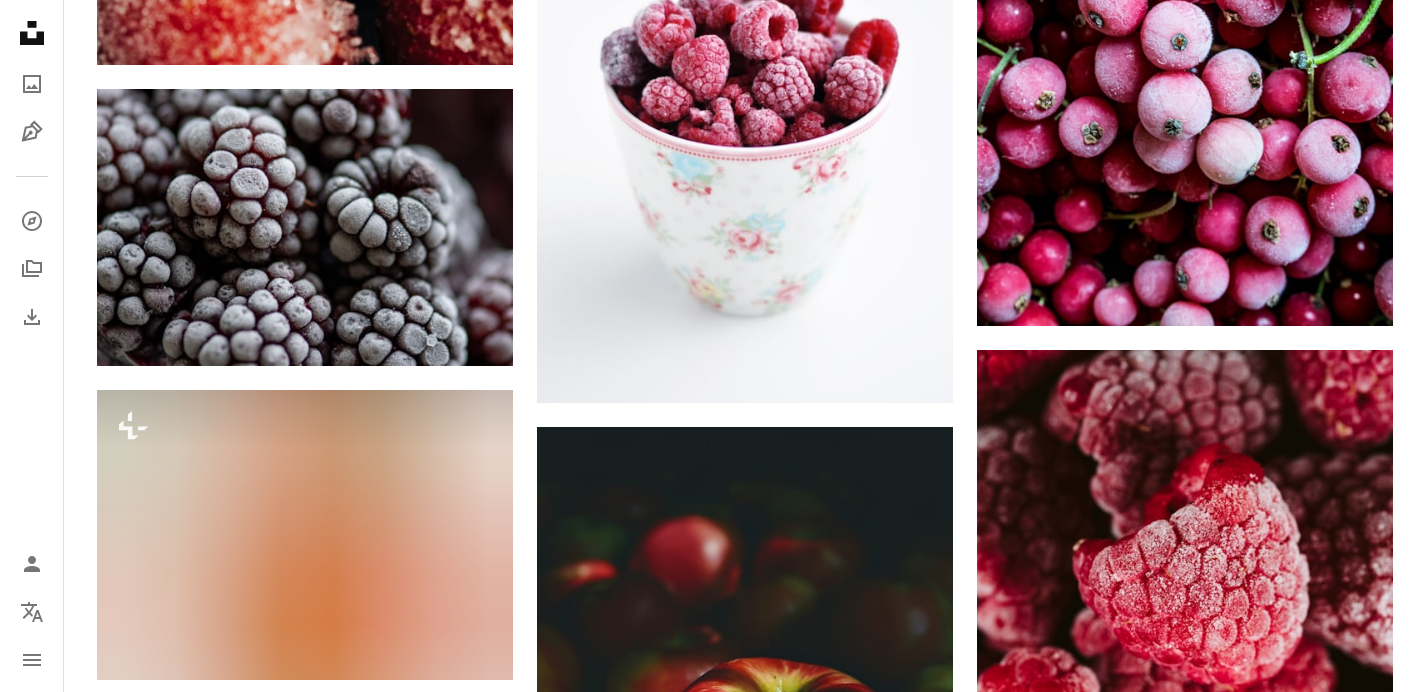 scroll, scrollTop: 1429, scrollLeft: 0, axis: vertical 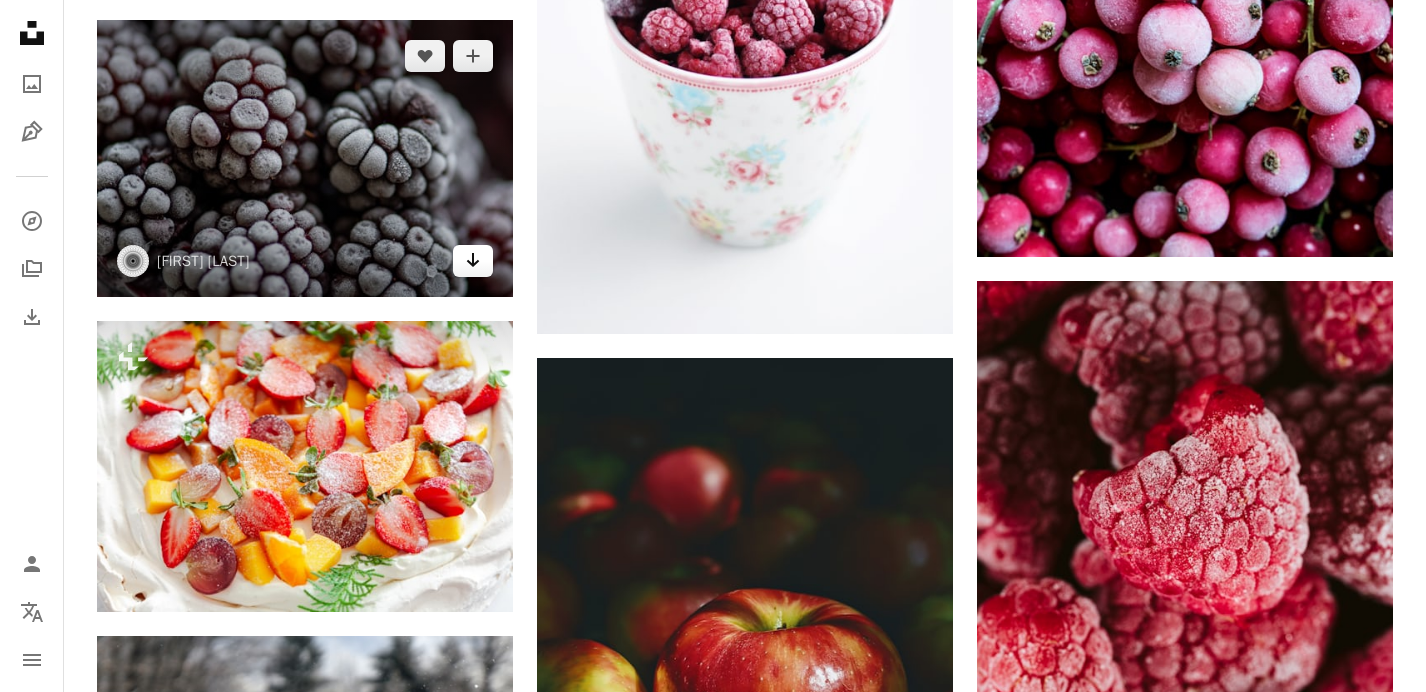 click on "Arrow pointing down" at bounding box center (473, 260) 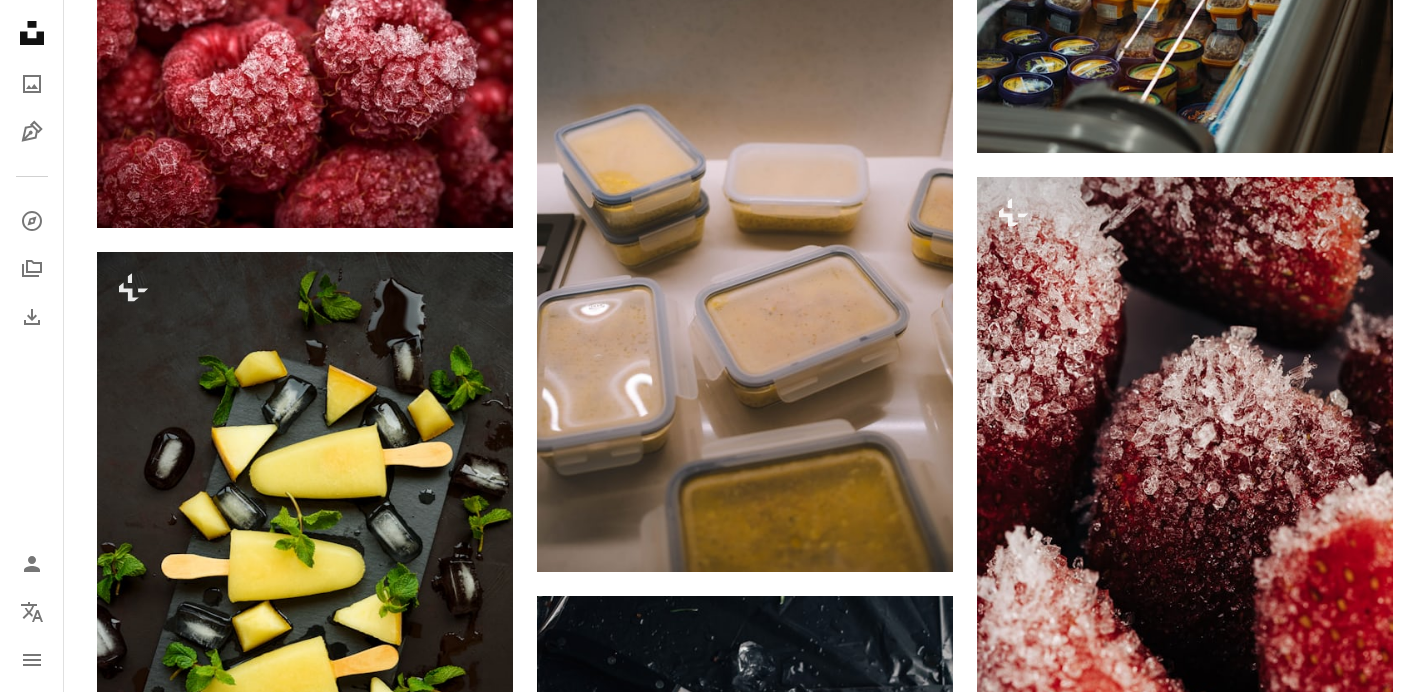 scroll, scrollTop: 0, scrollLeft: 0, axis: both 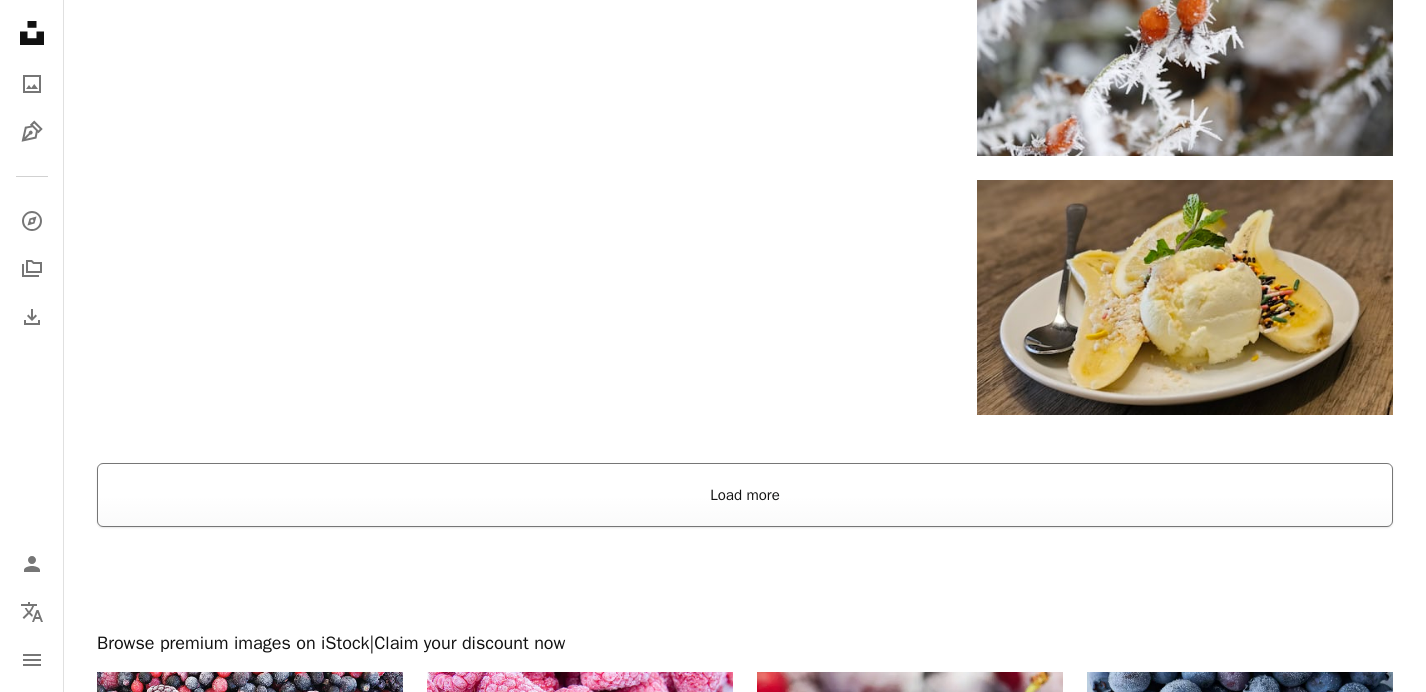 click on "Load more" at bounding box center [745, 495] 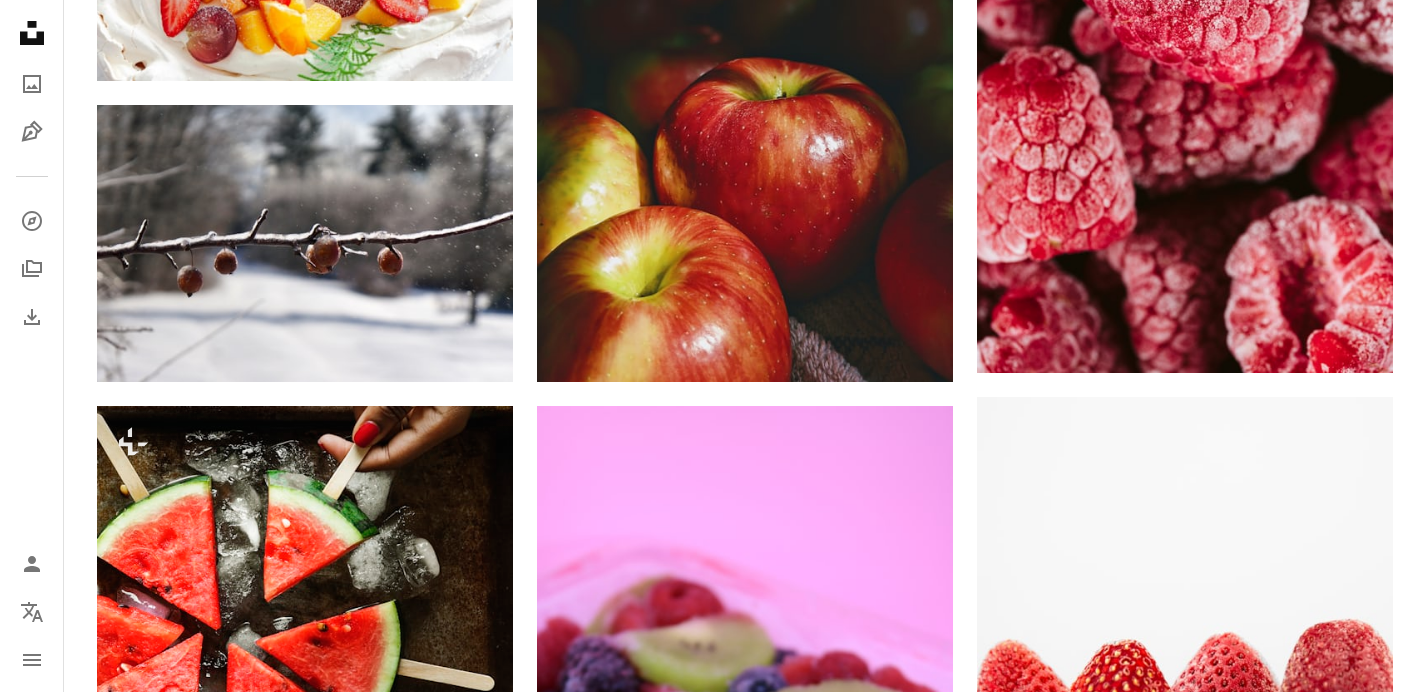 scroll, scrollTop: 0, scrollLeft: 0, axis: both 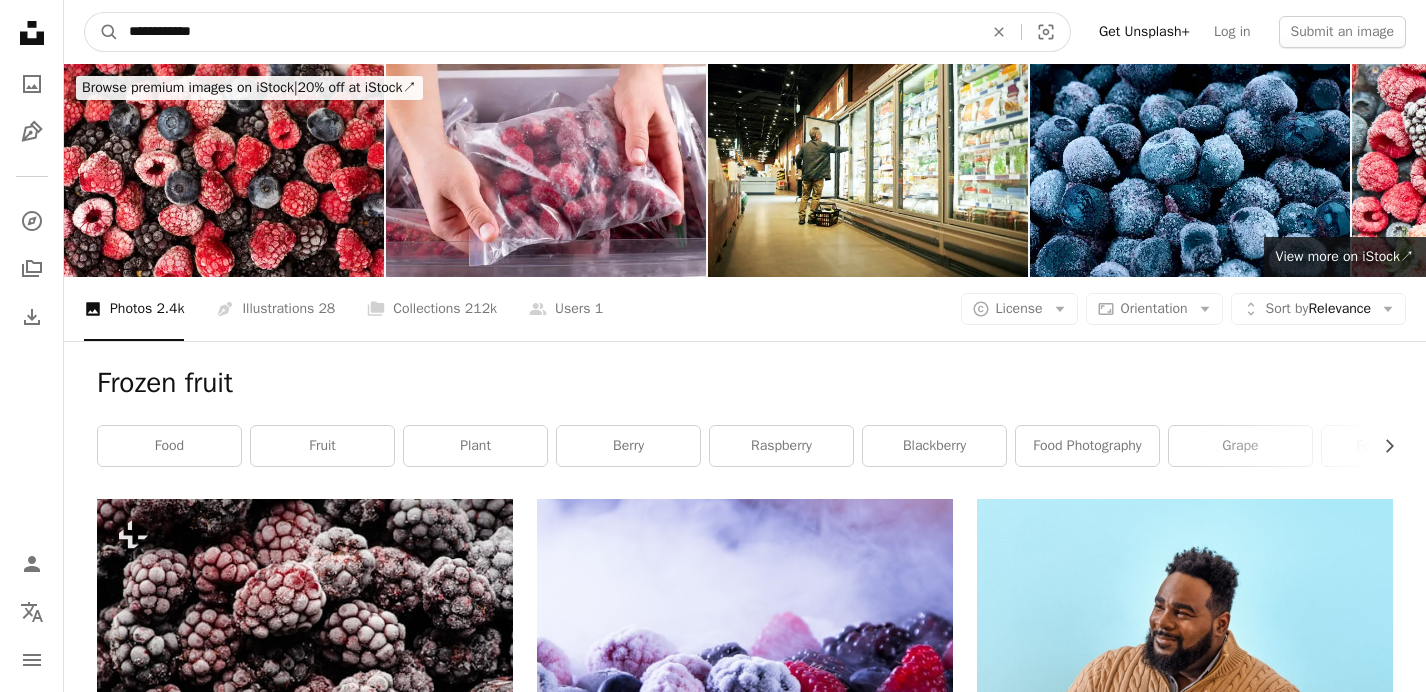click on "**********" at bounding box center [548, 32] 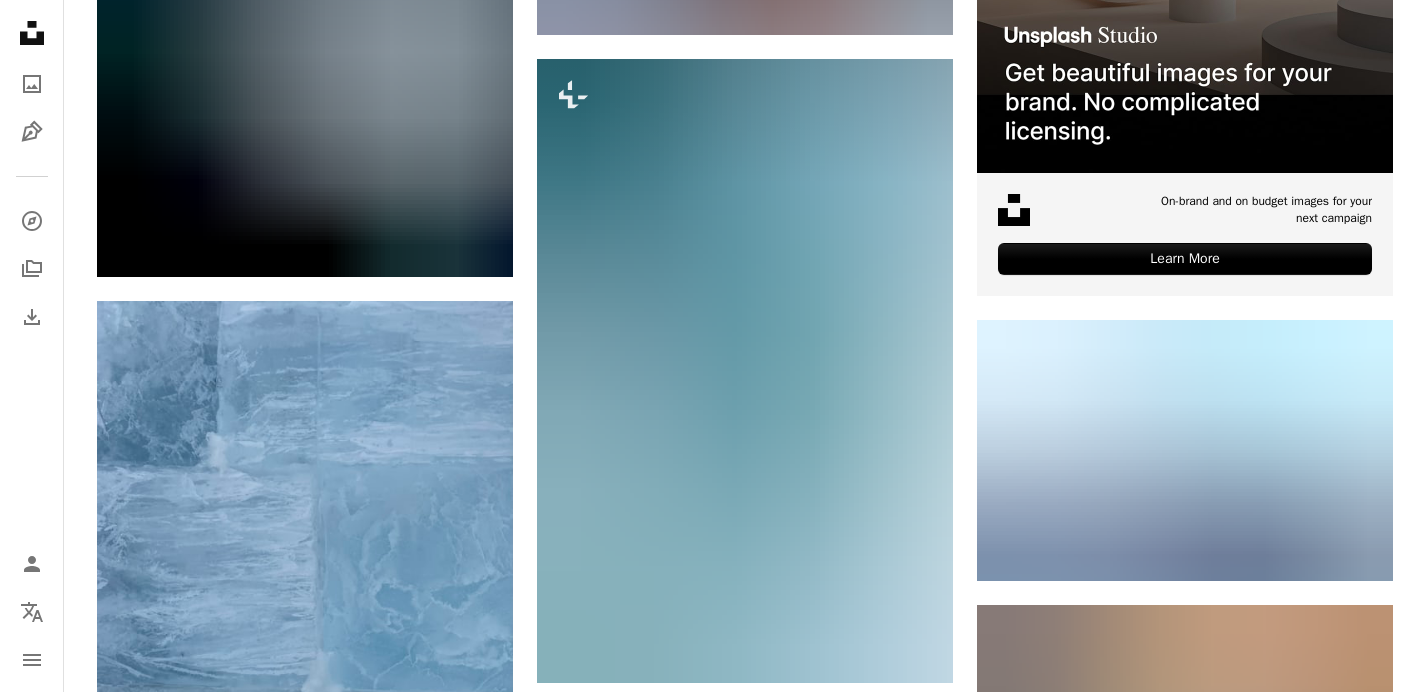 scroll, scrollTop: 0, scrollLeft: 0, axis: both 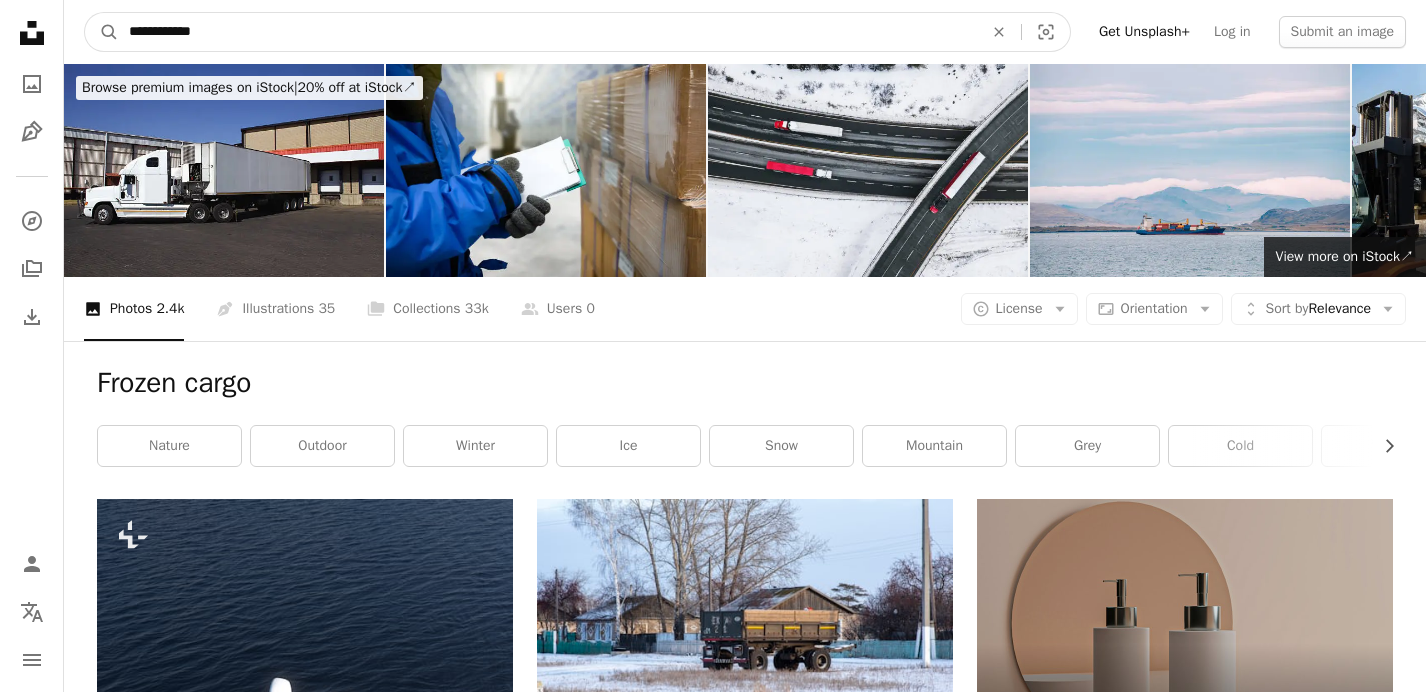 click on "**********" at bounding box center (548, 32) 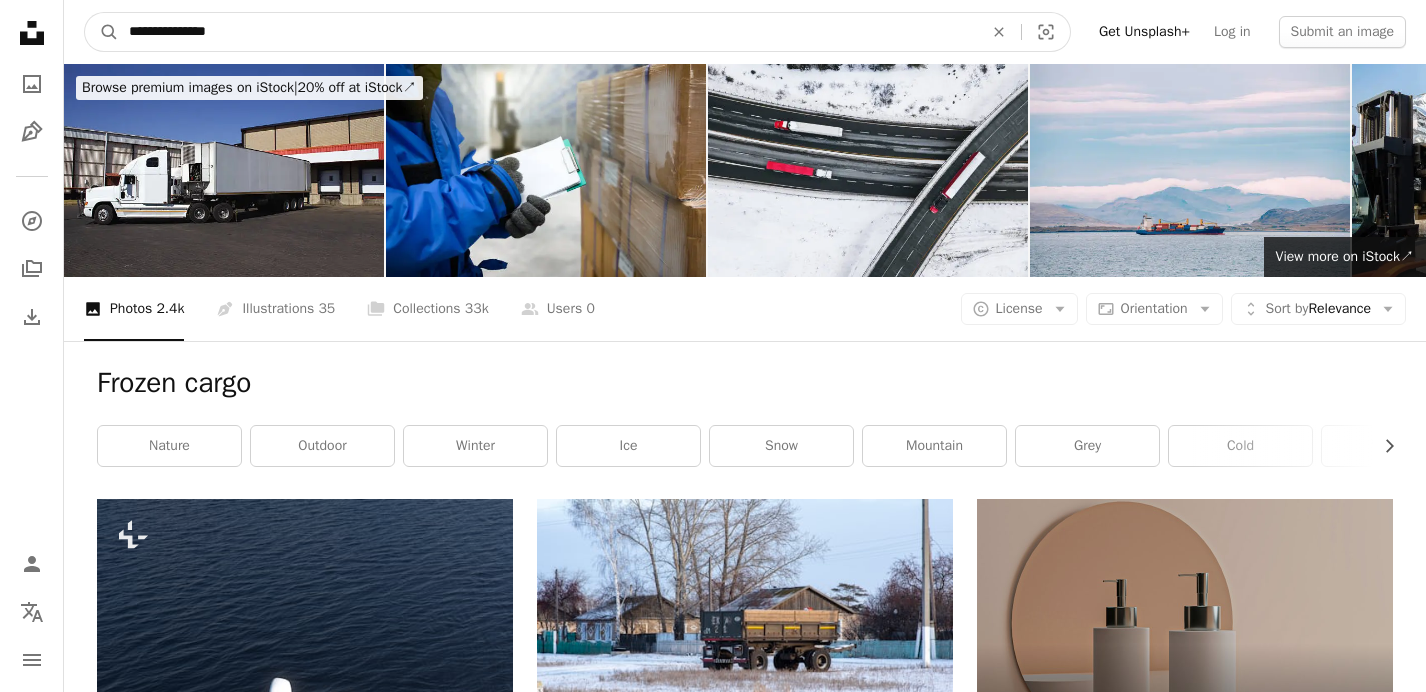 click on "A magnifying glass" at bounding box center [102, 32] 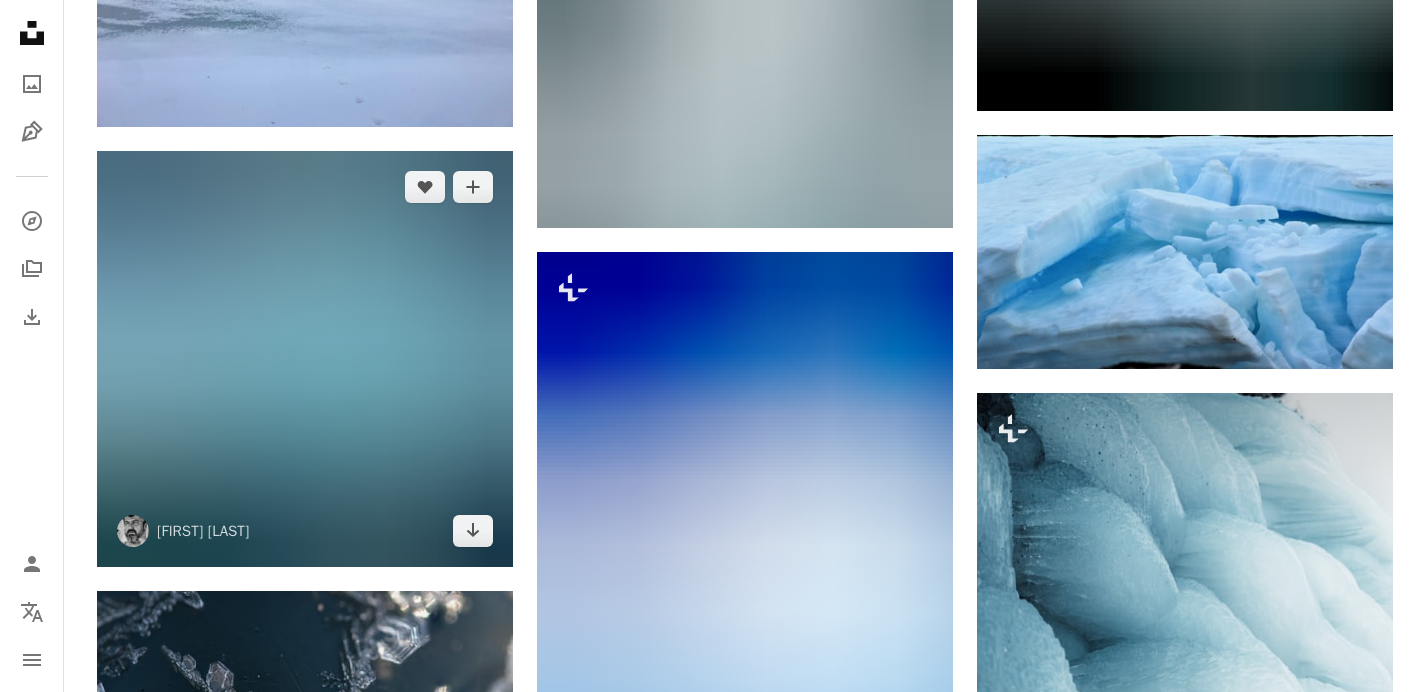 scroll, scrollTop: 0, scrollLeft: 0, axis: both 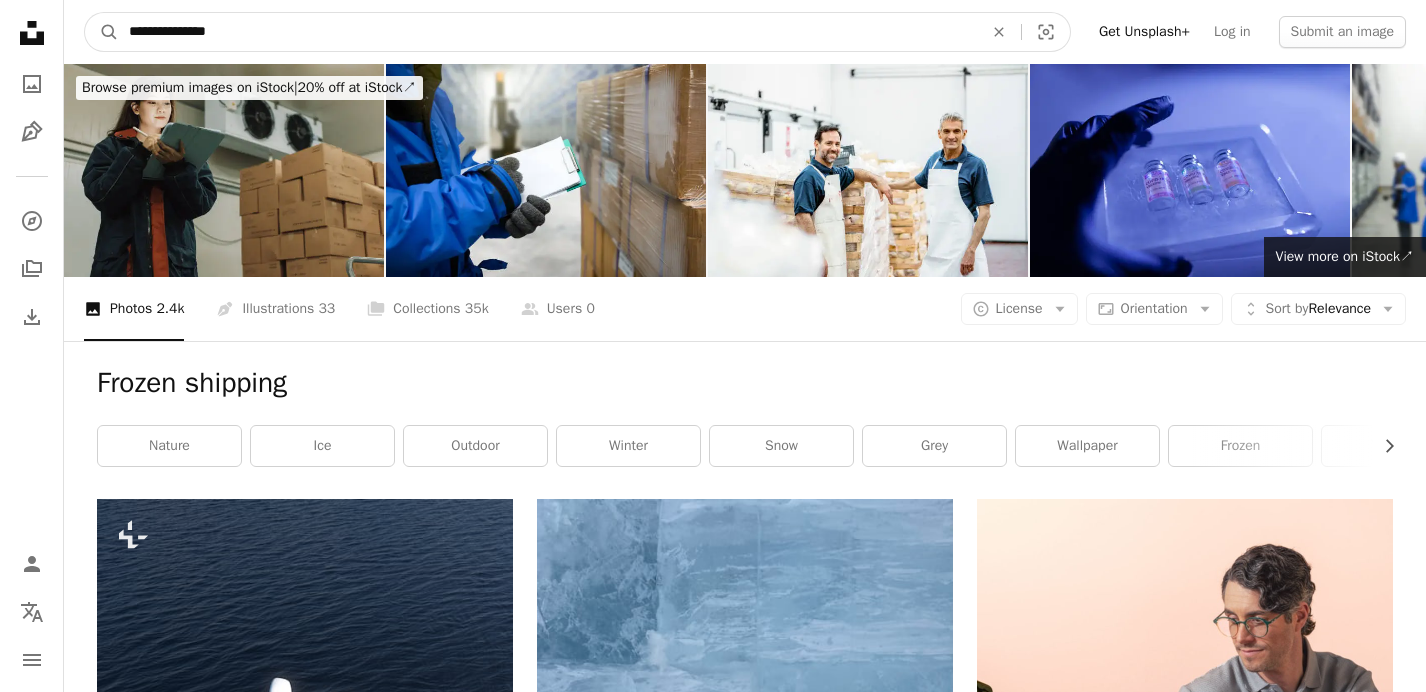 click on "**********" at bounding box center (548, 32) 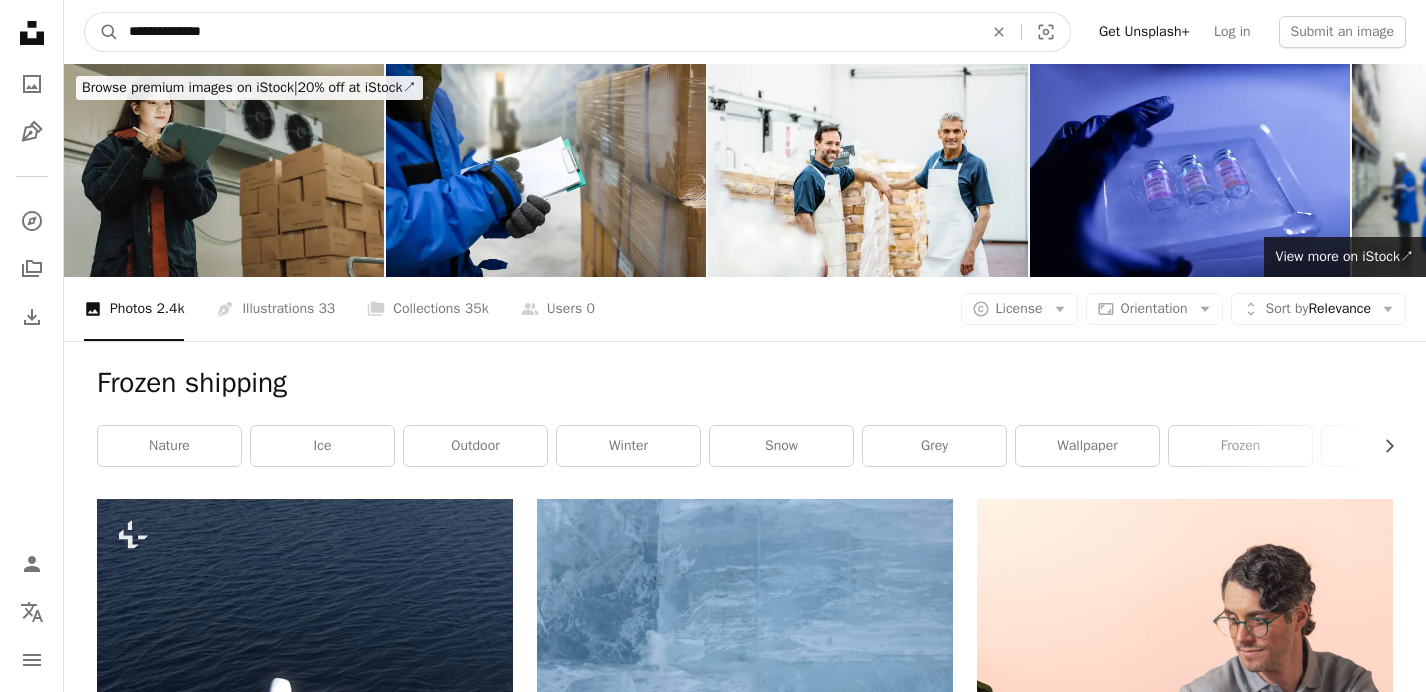 type on "**********" 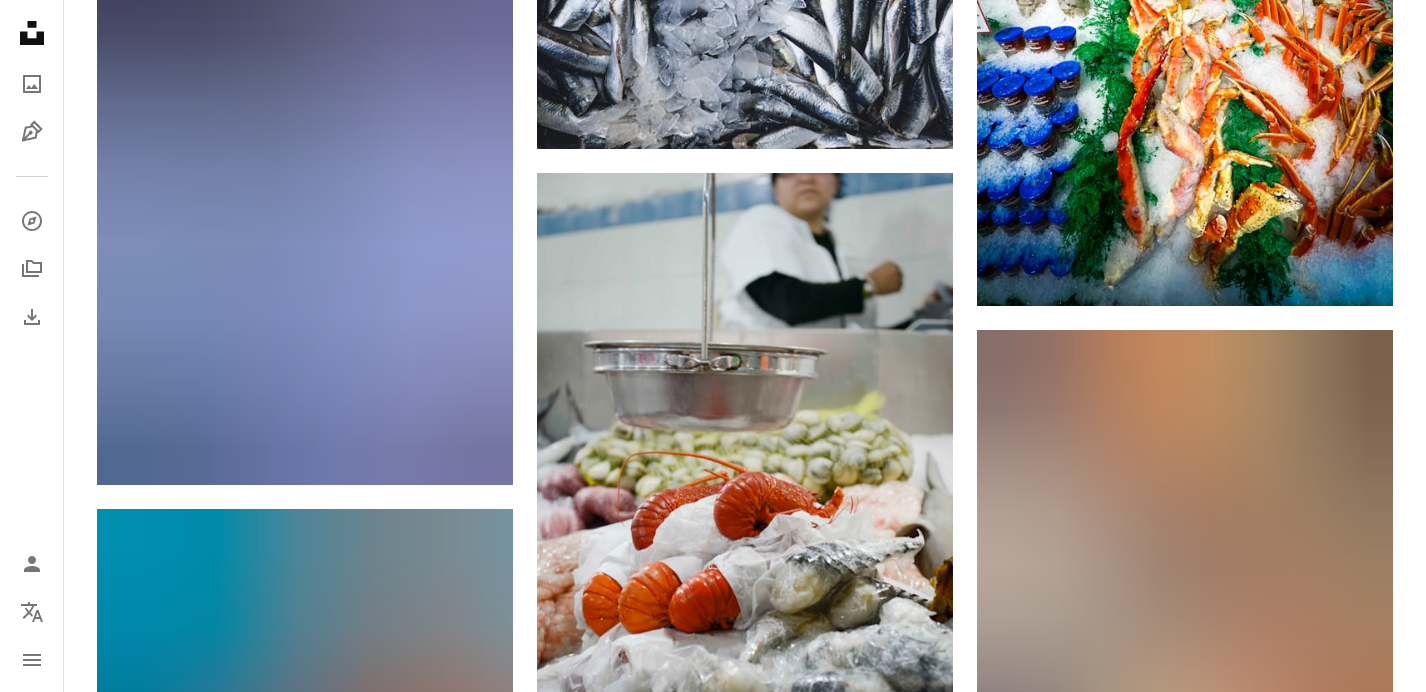 scroll, scrollTop: 0, scrollLeft: 0, axis: both 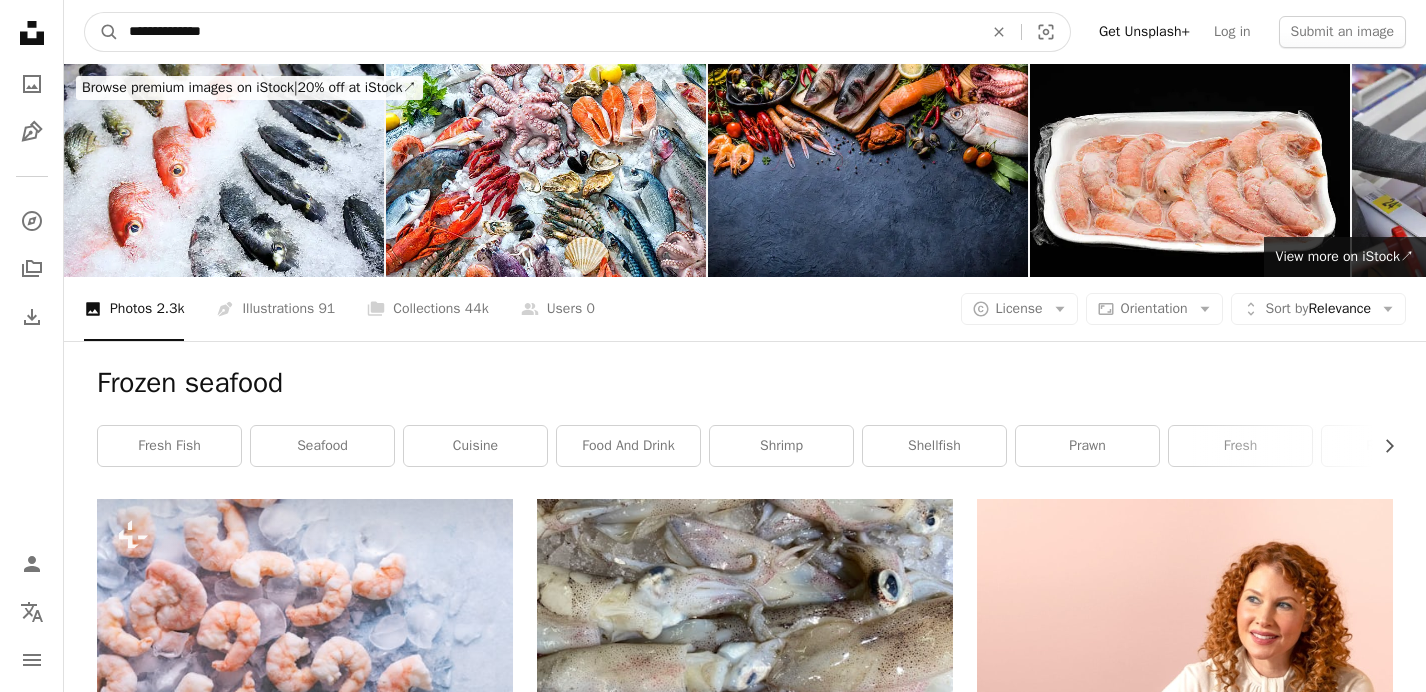 click on "**********" at bounding box center (548, 32) 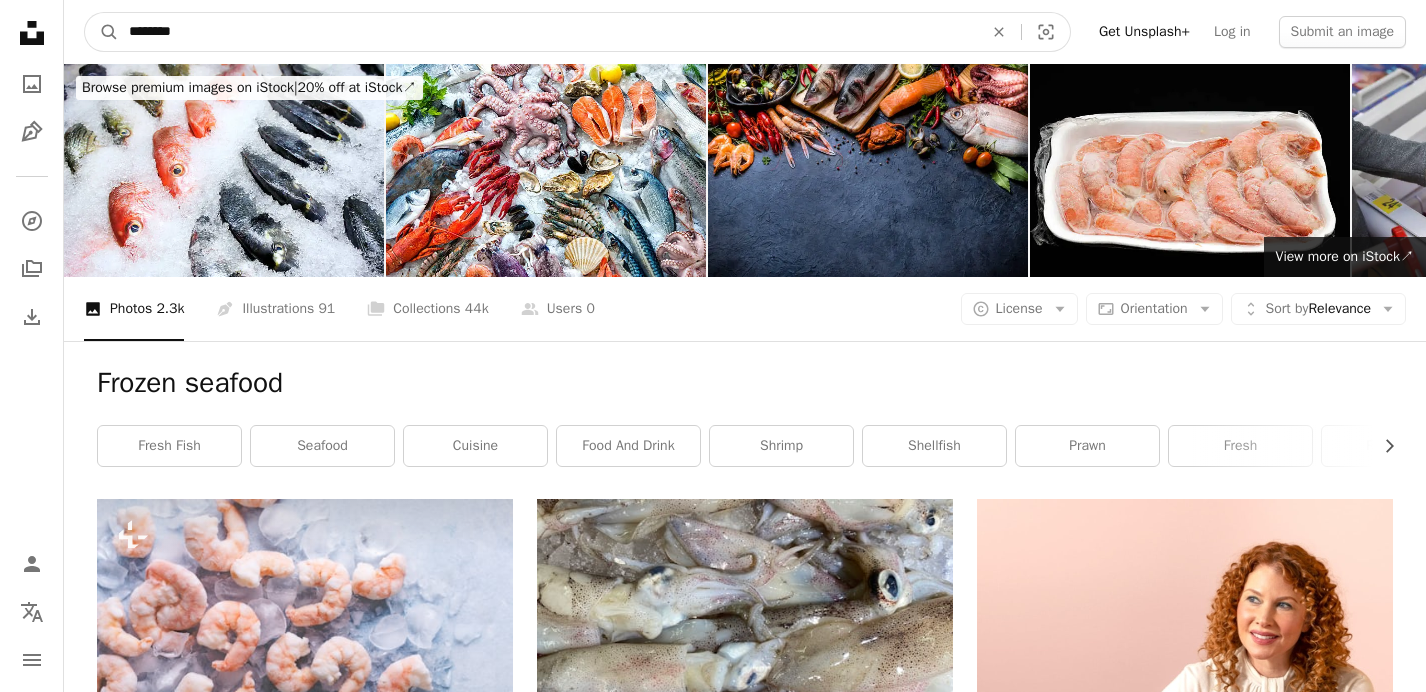 type on "*********" 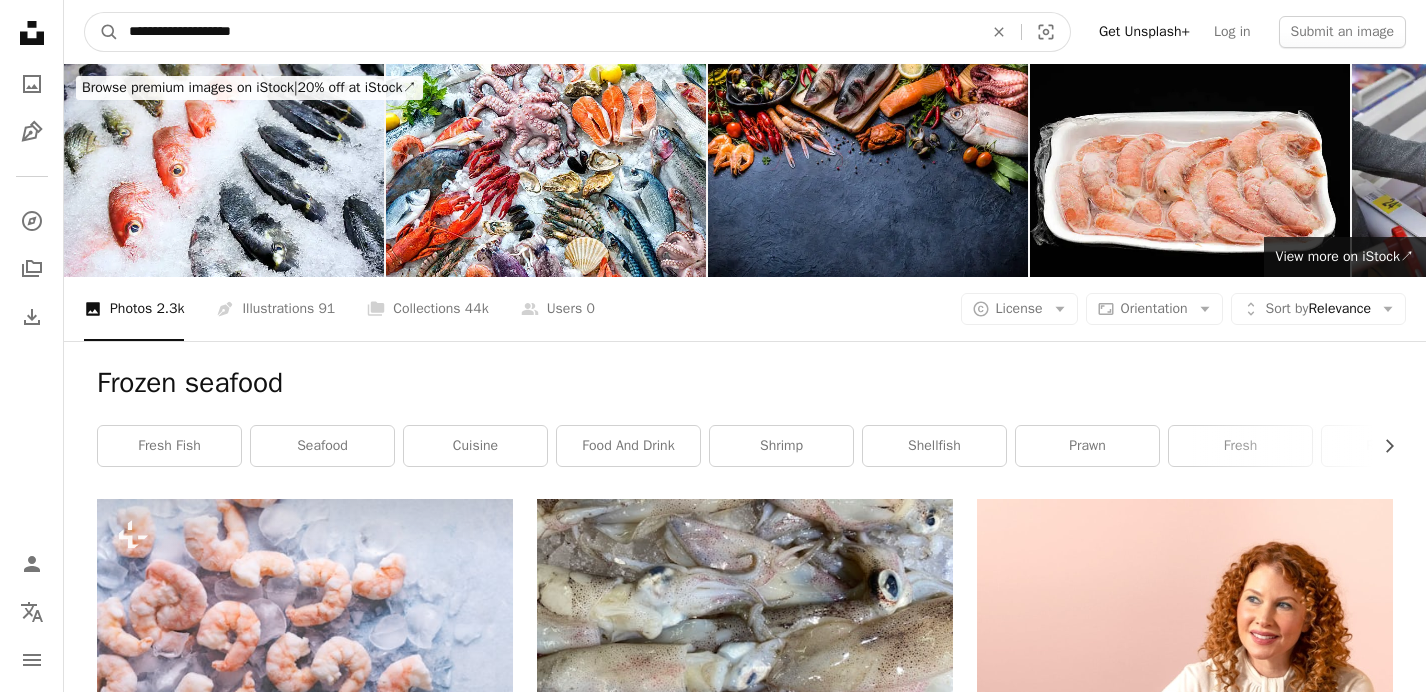 click on "A magnifying glass" at bounding box center [102, 32] 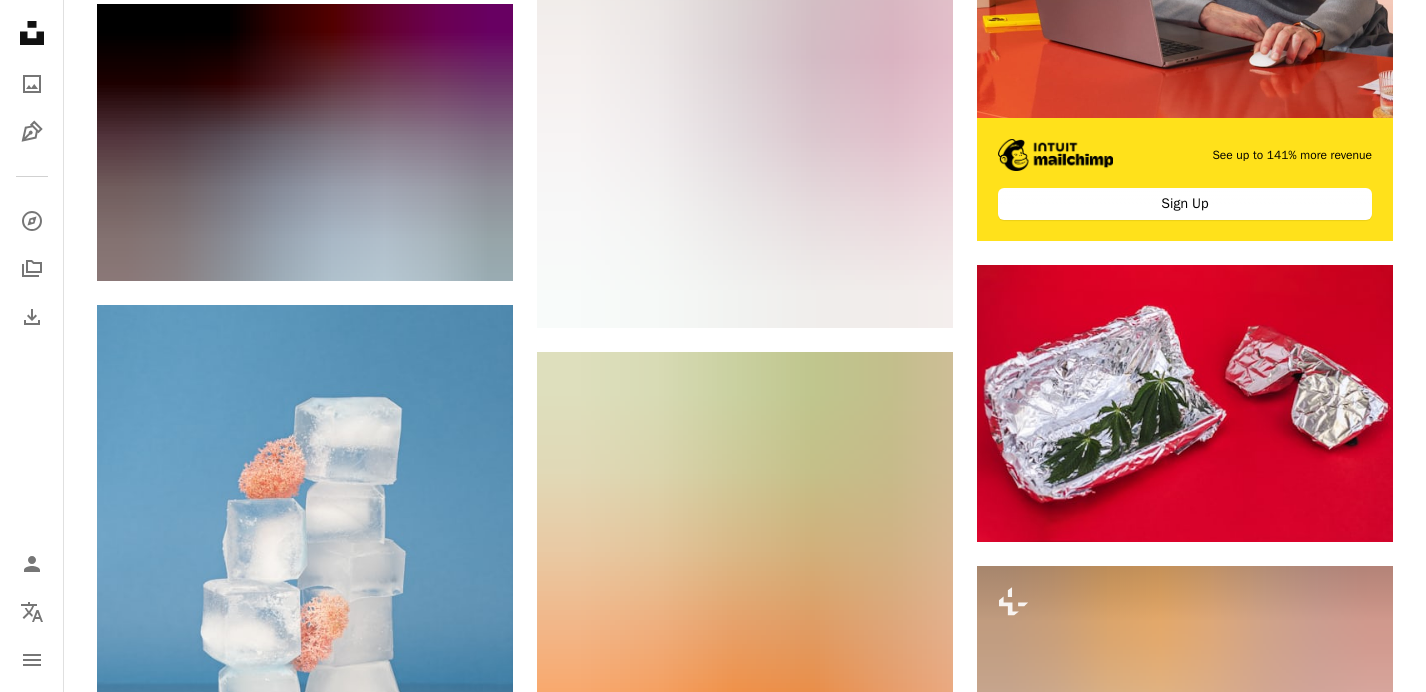 scroll, scrollTop: 0, scrollLeft: 0, axis: both 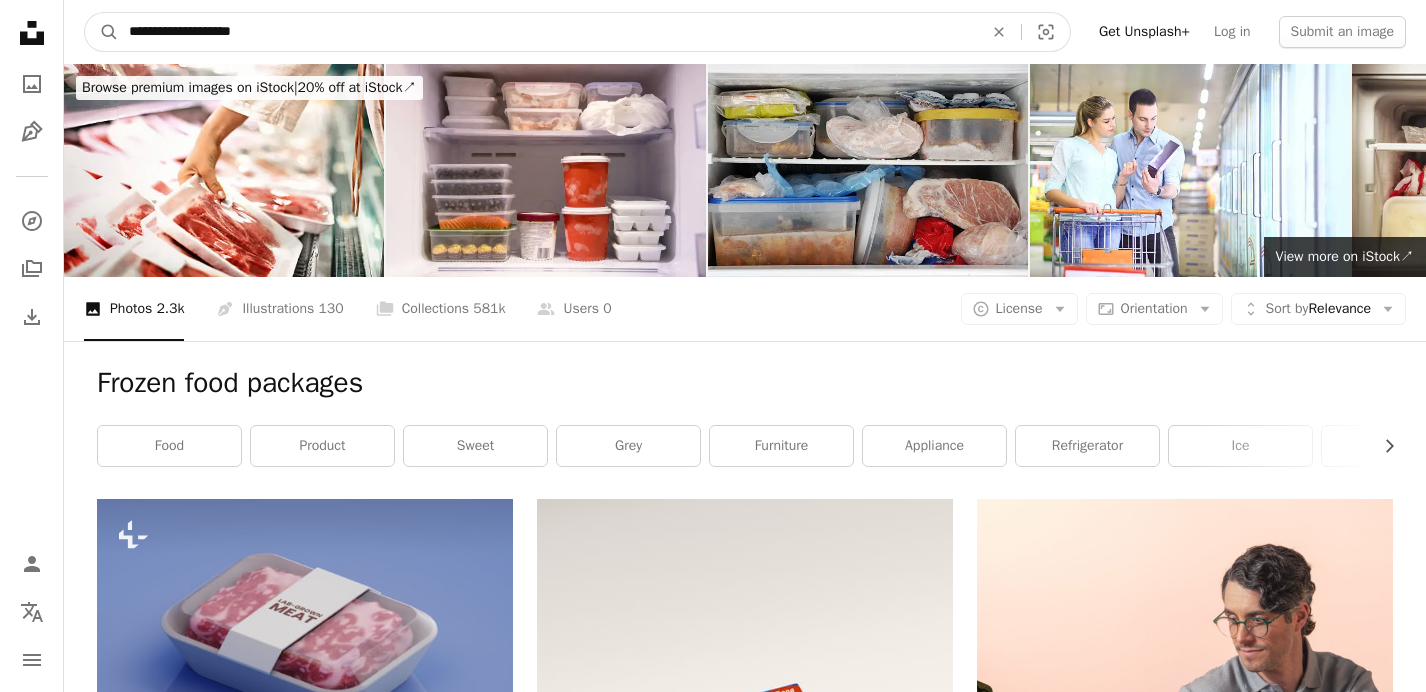 drag, startPoint x: 279, startPoint y: 32, endPoint x: 66, endPoint y: 23, distance: 213.19006 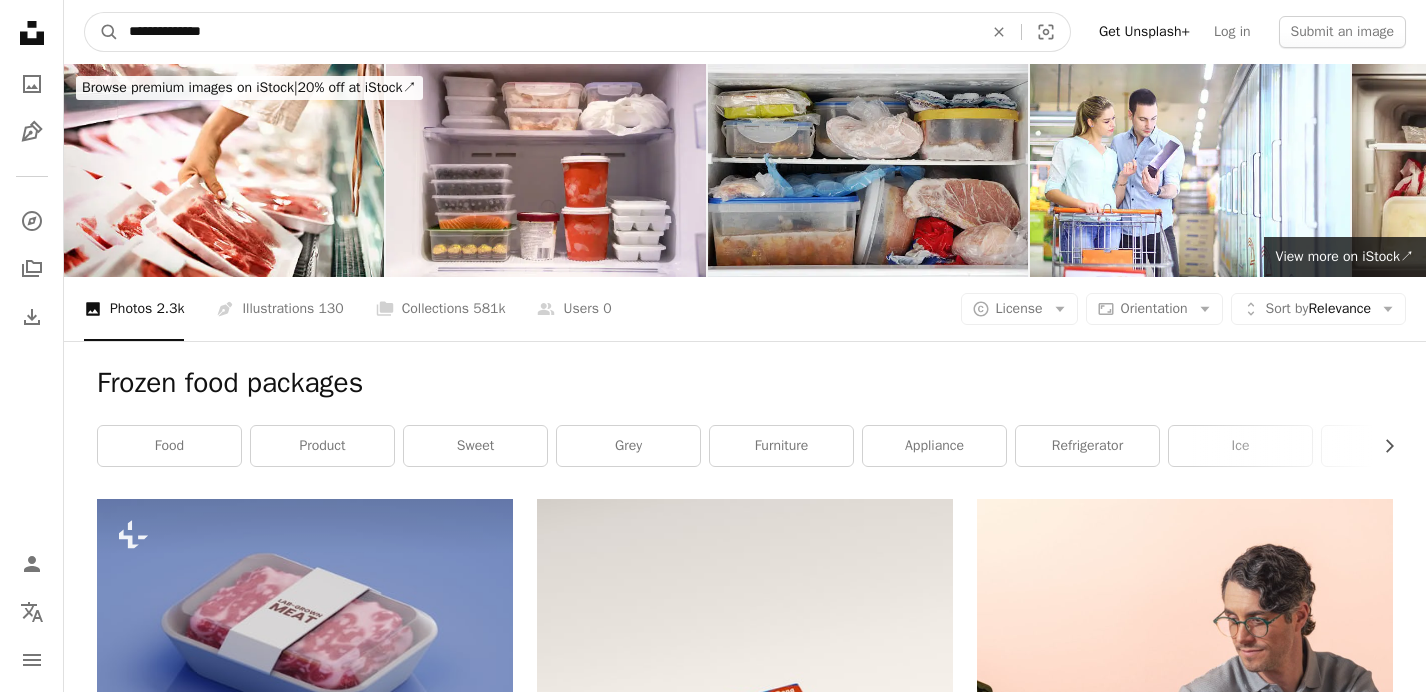 type on "**********" 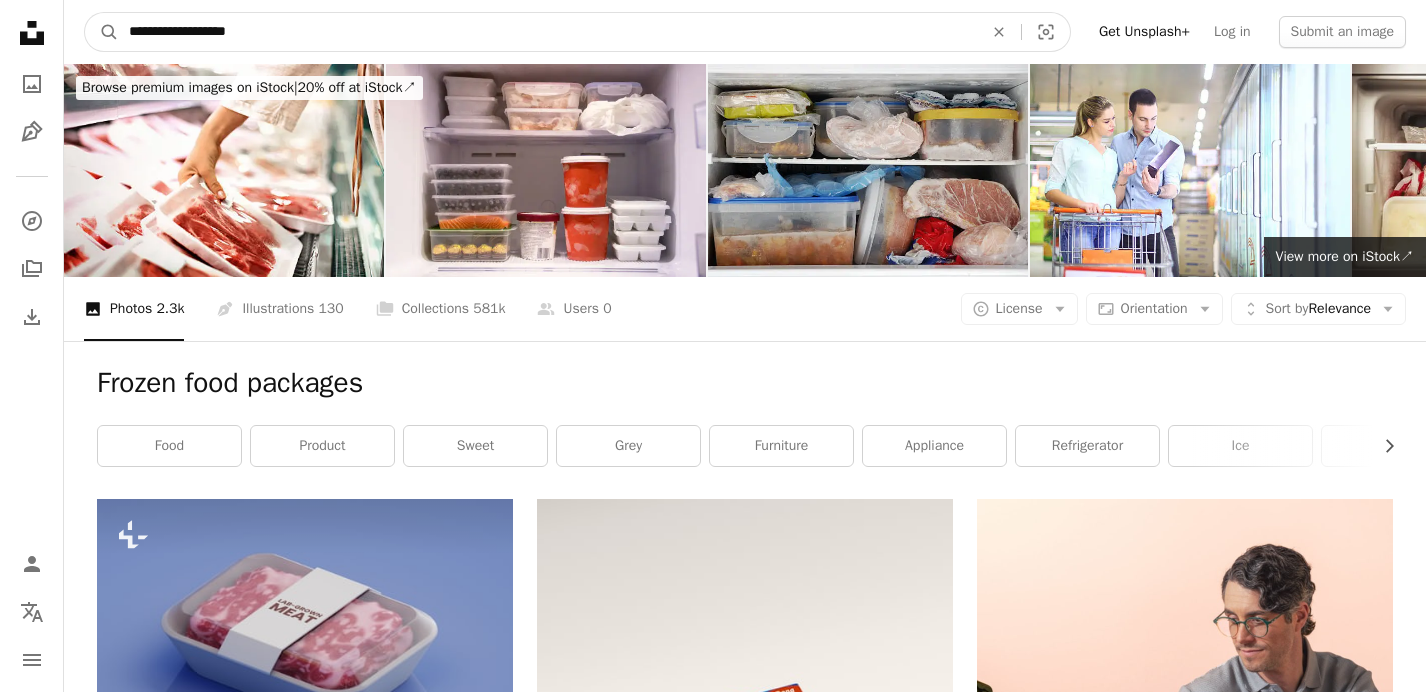 click on "A magnifying glass" at bounding box center (102, 32) 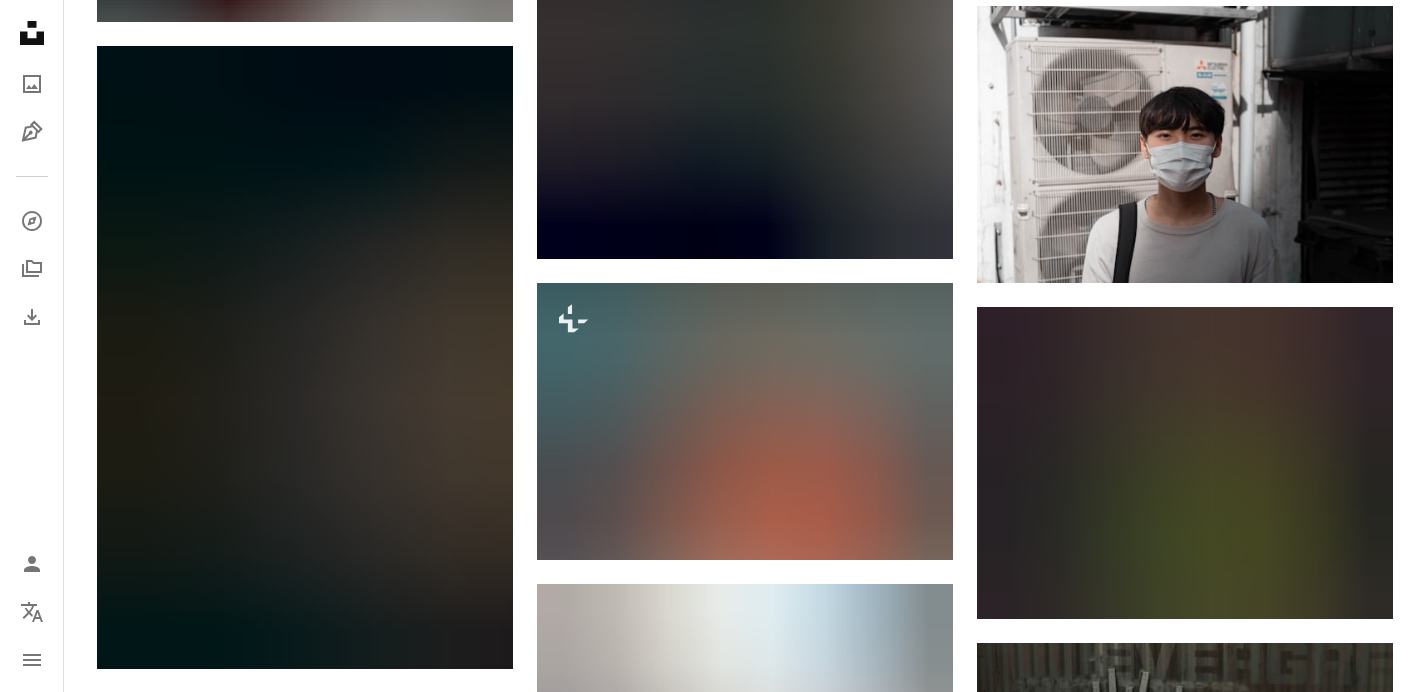 scroll, scrollTop: 0, scrollLeft: 0, axis: both 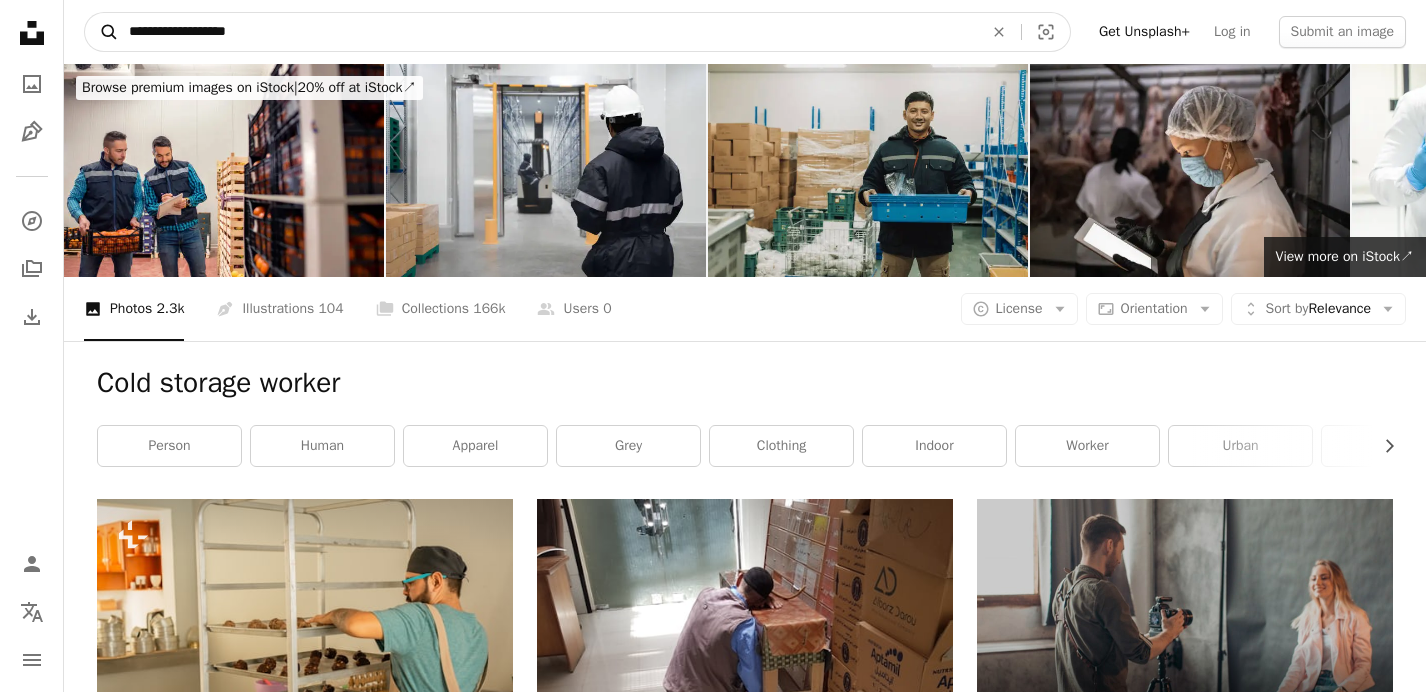 drag, startPoint x: 279, startPoint y: 36, endPoint x: 105, endPoint y: 30, distance: 174.10342 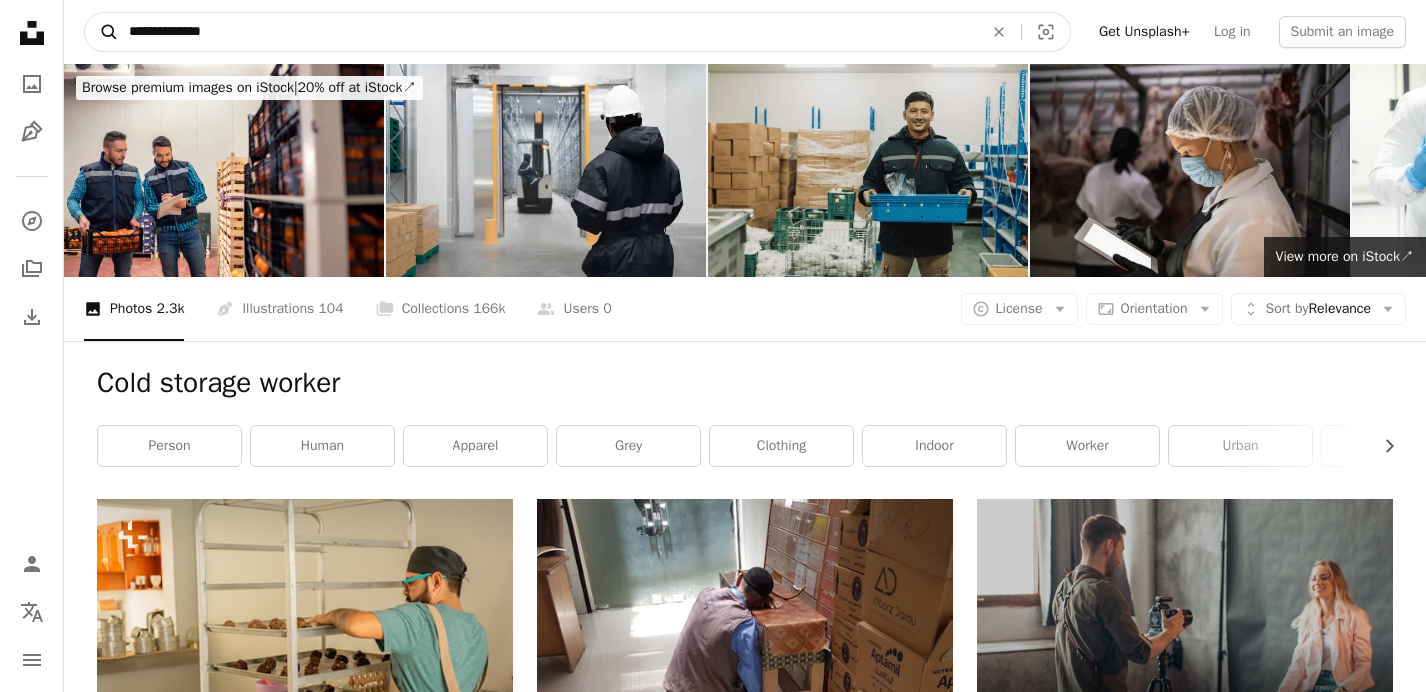 click on "A magnifying glass" at bounding box center (102, 32) 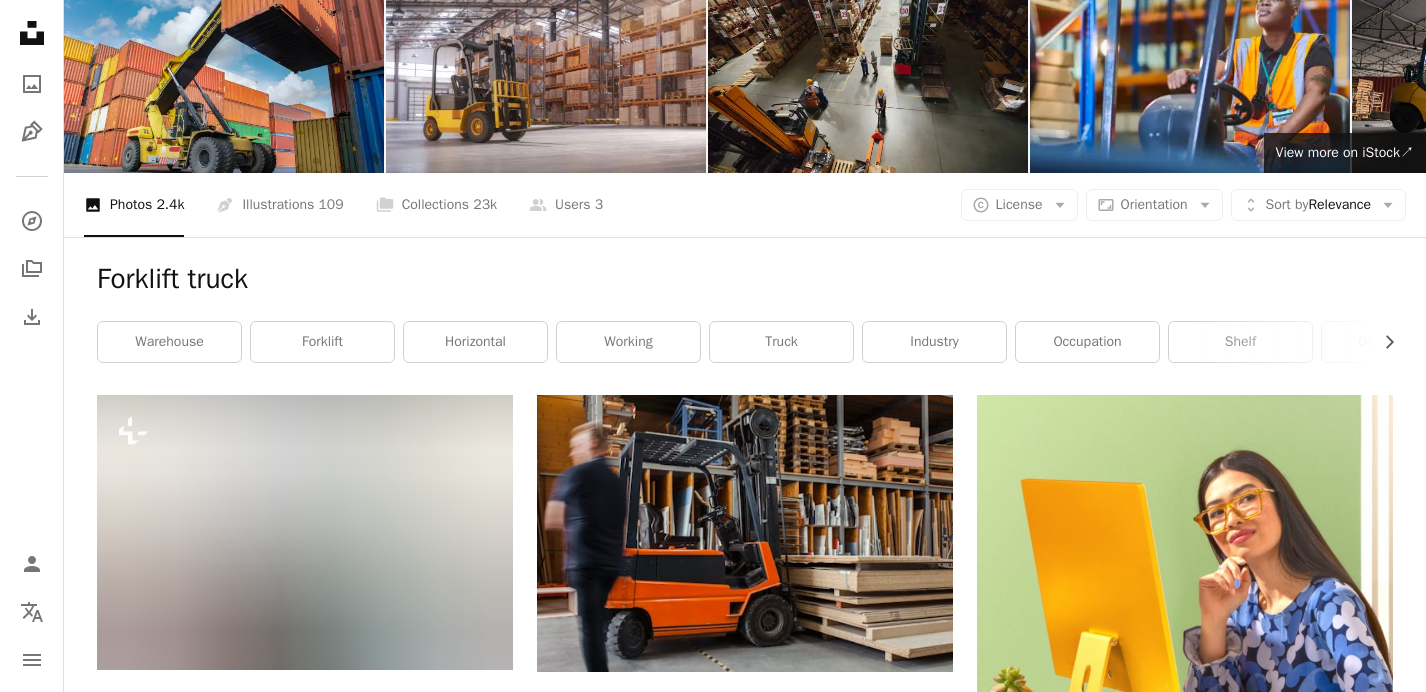 scroll, scrollTop: 0, scrollLeft: 0, axis: both 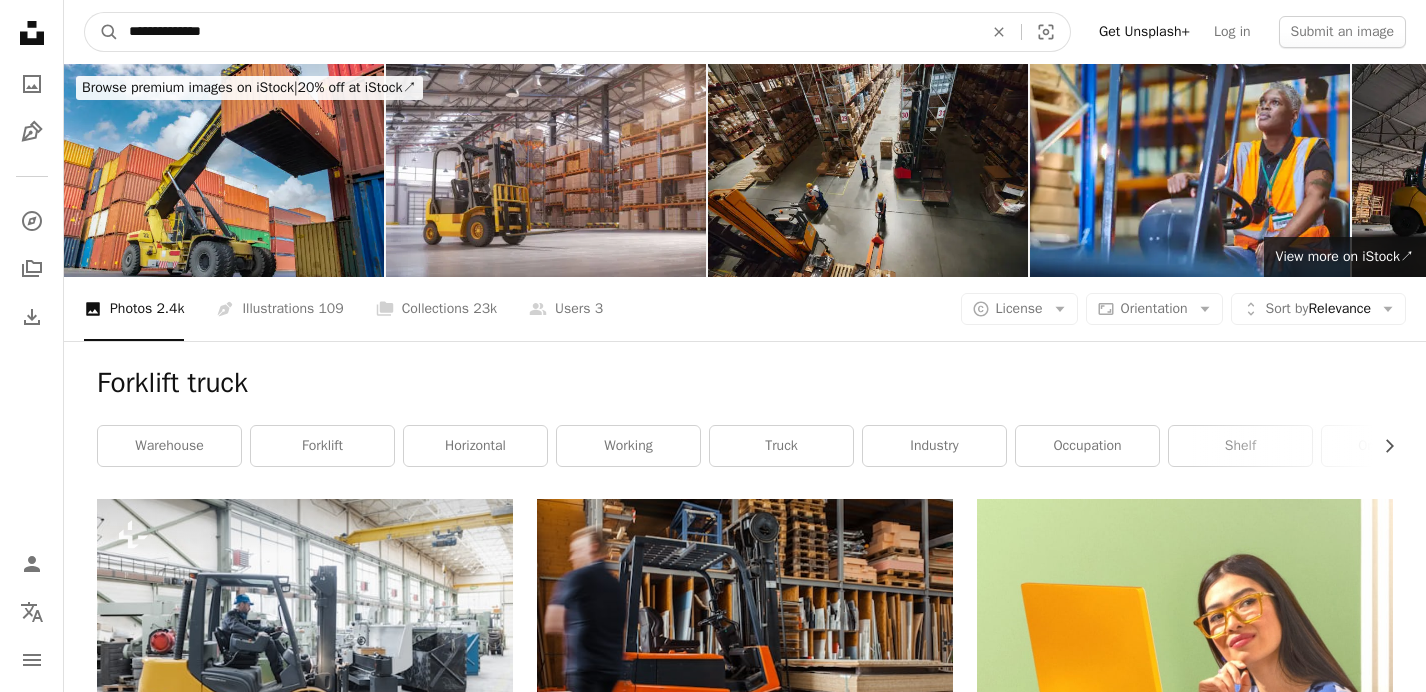 click on "**********" at bounding box center (548, 32) 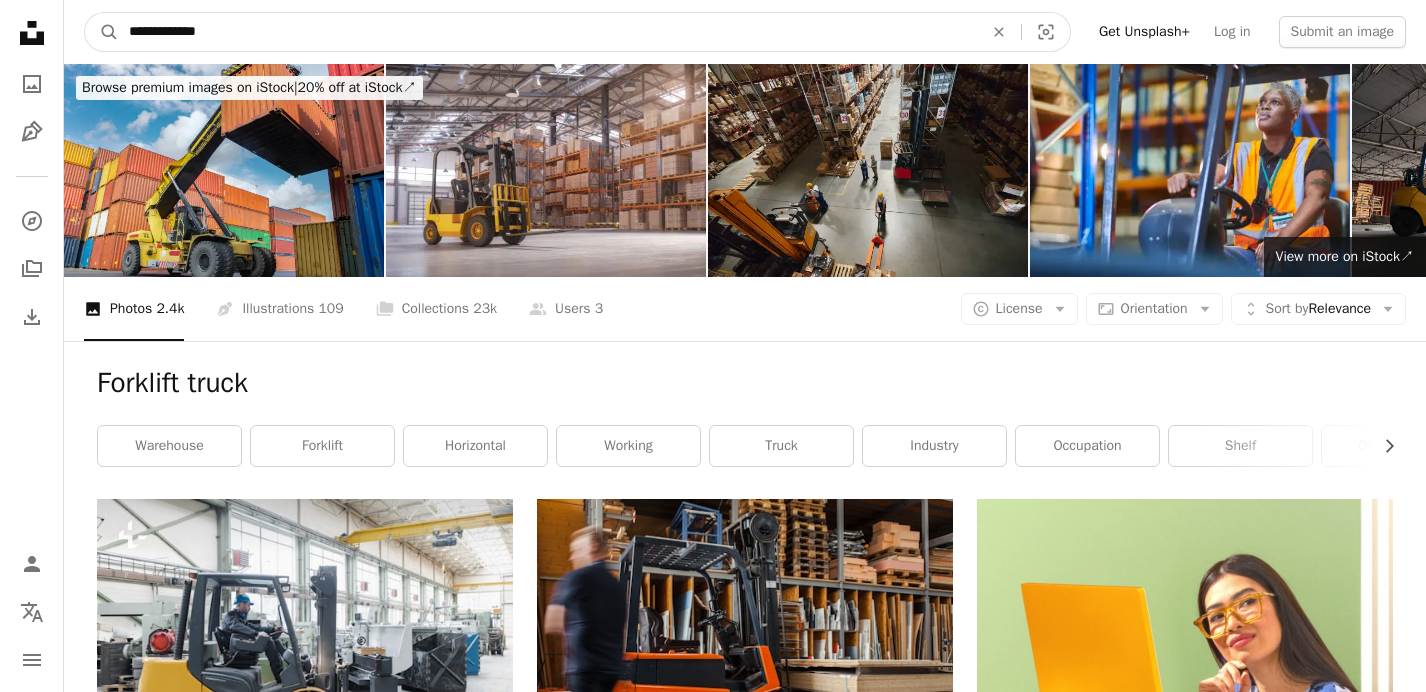 click on "A magnifying glass" at bounding box center [102, 32] 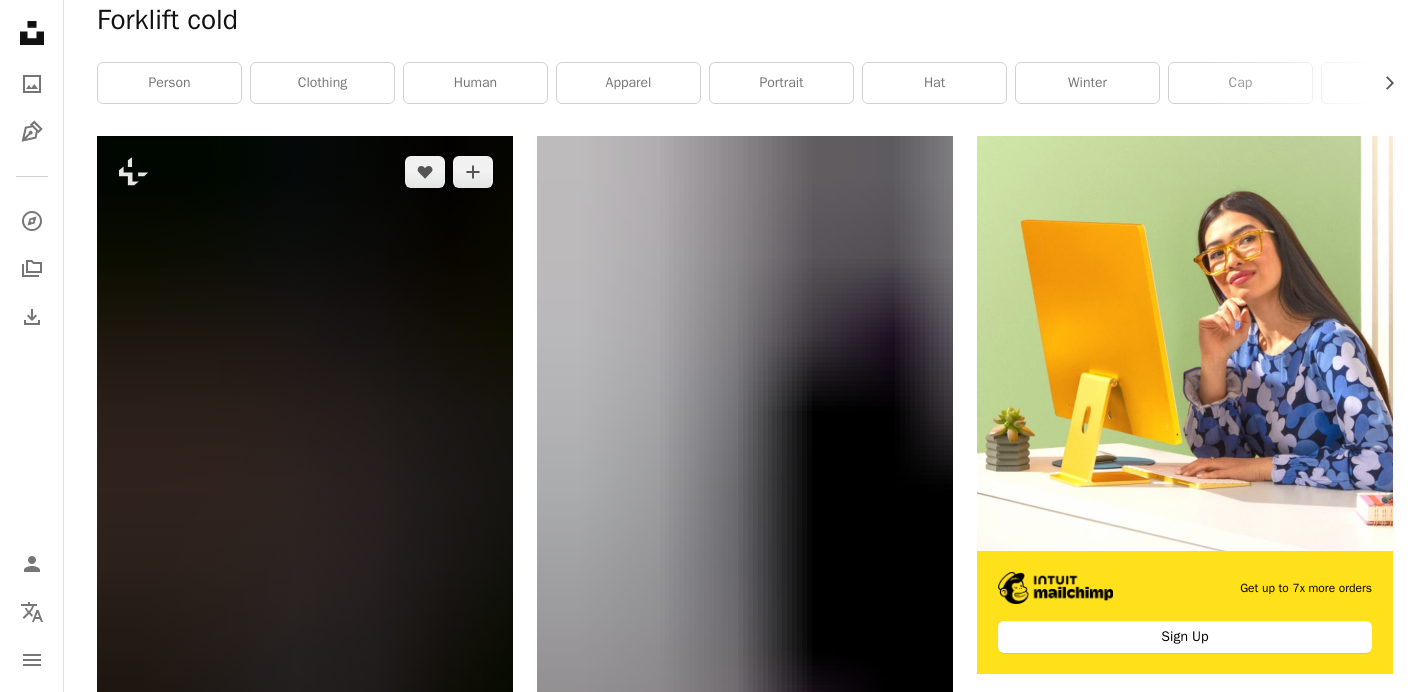 scroll, scrollTop: 0, scrollLeft: 0, axis: both 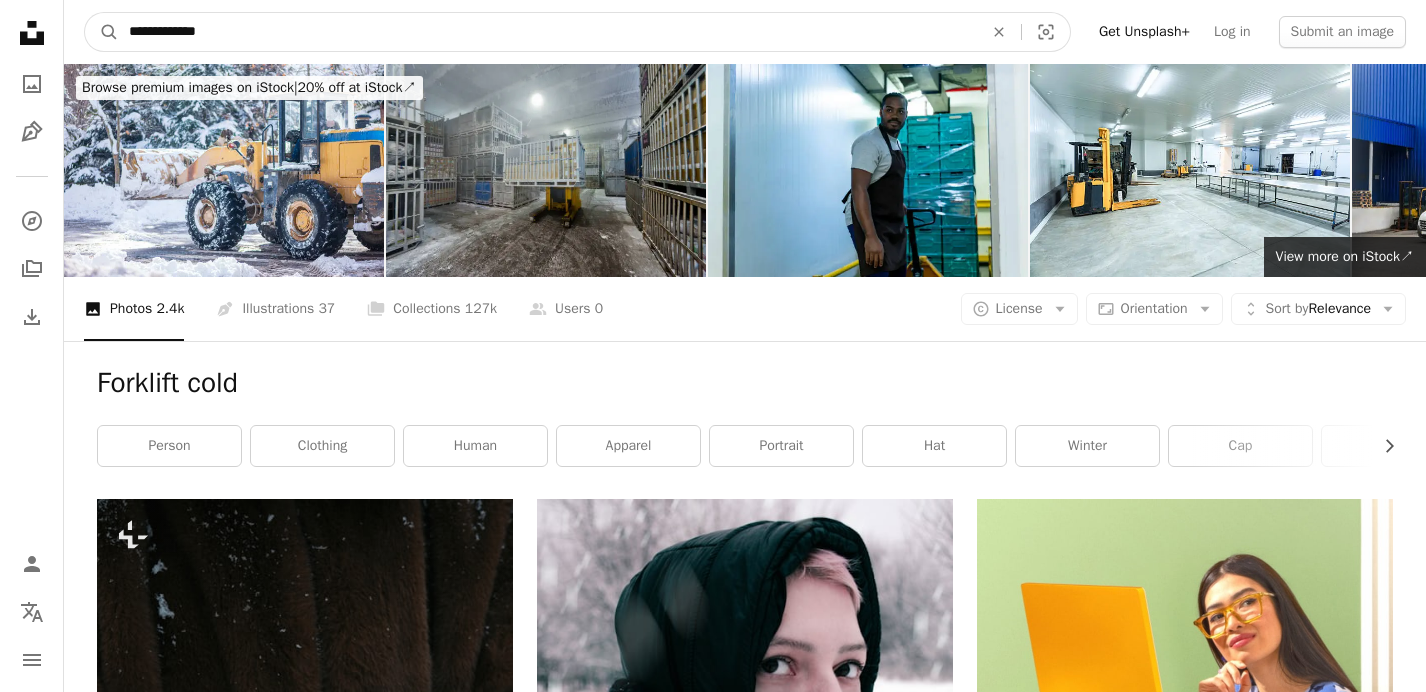 drag, startPoint x: 175, startPoint y: 36, endPoint x: 298, endPoint y: 12, distance: 125.31959 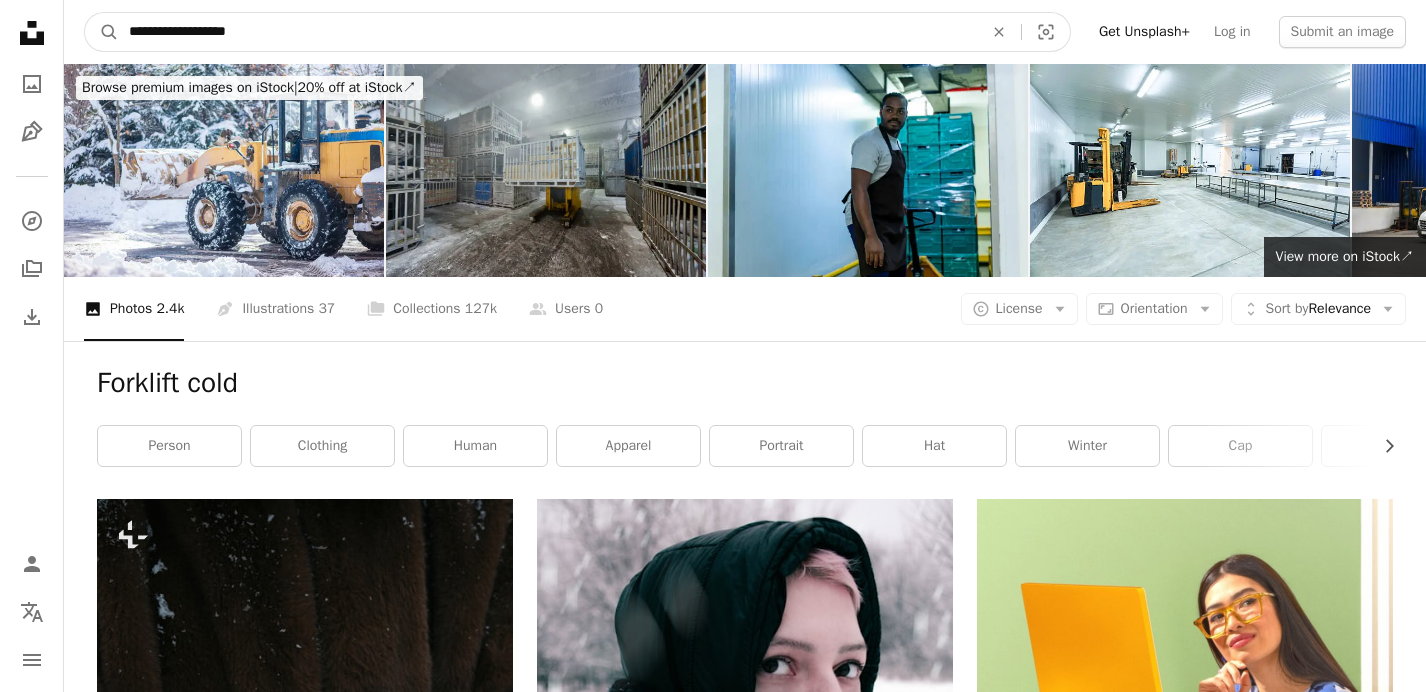 click on "A magnifying glass" at bounding box center [102, 32] 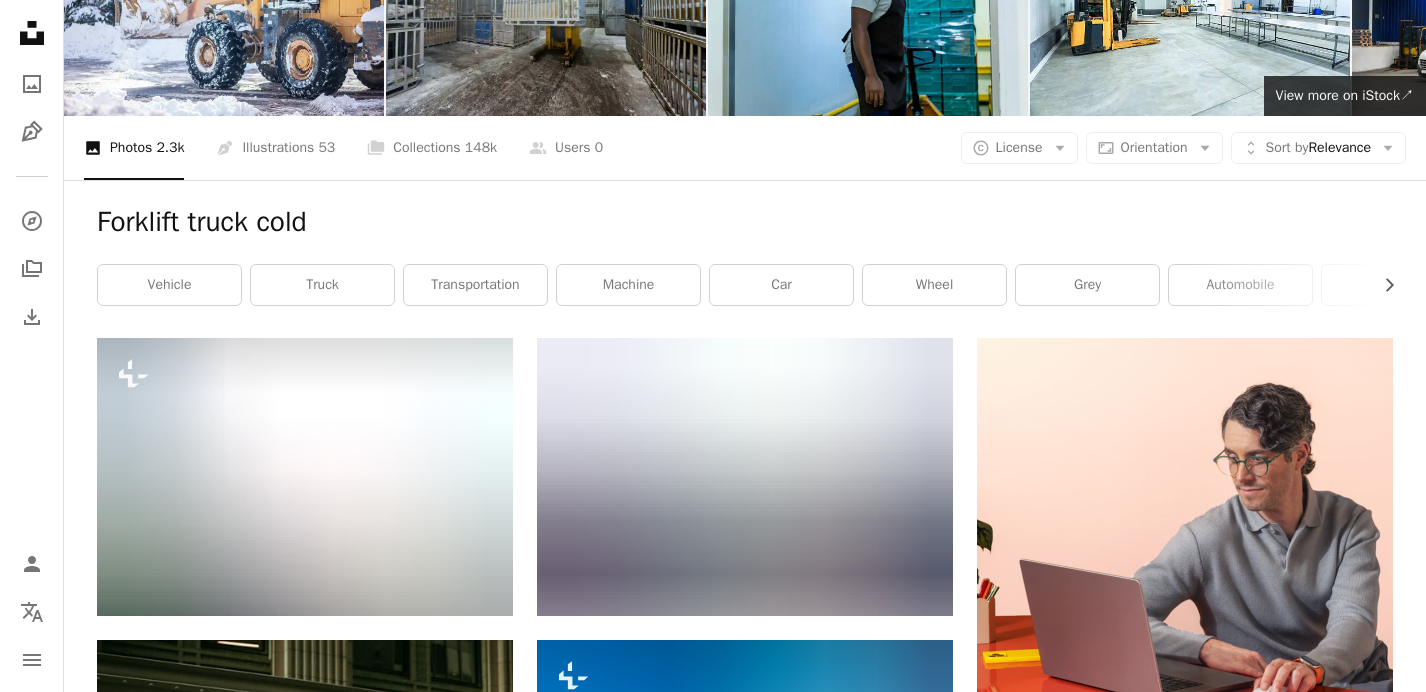 scroll, scrollTop: 0, scrollLeft: 0, axis: both 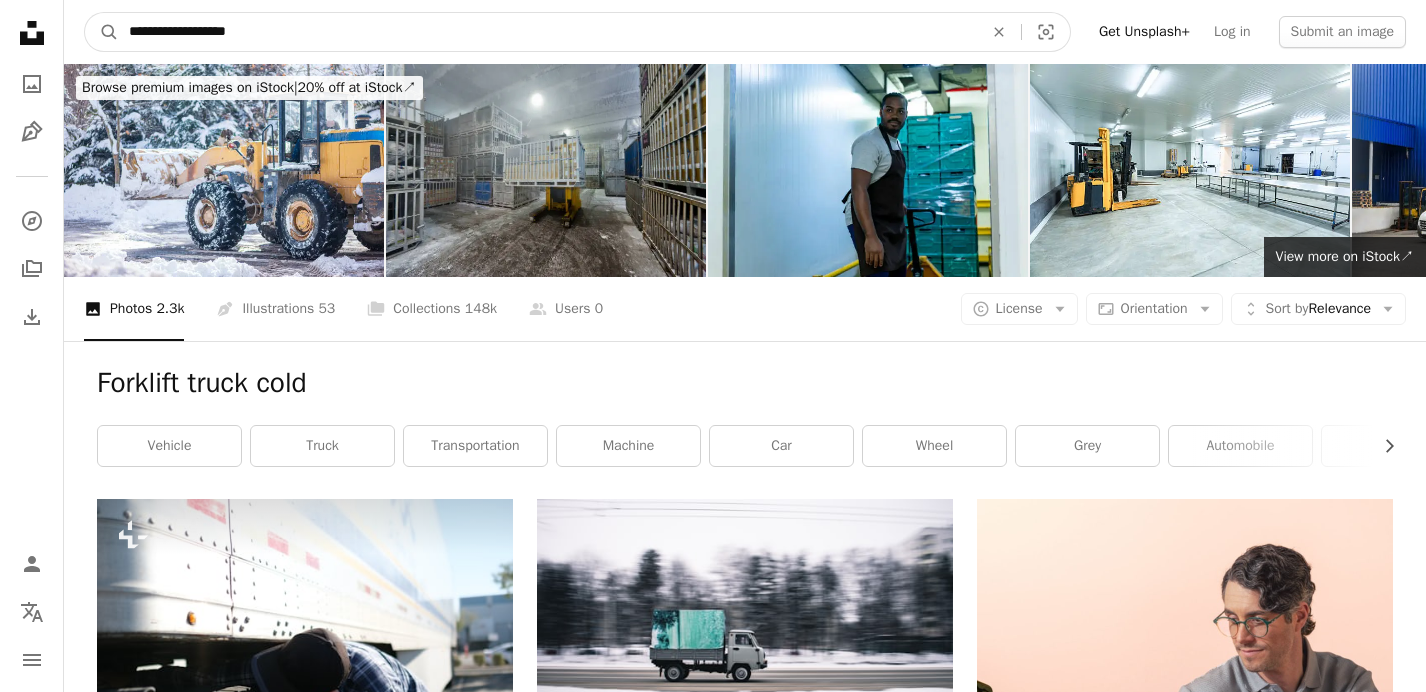 drag, startPoint x: 240, startPoint y: 37, endPoint x: 274, endPoint y: 33, distance: 34.234486 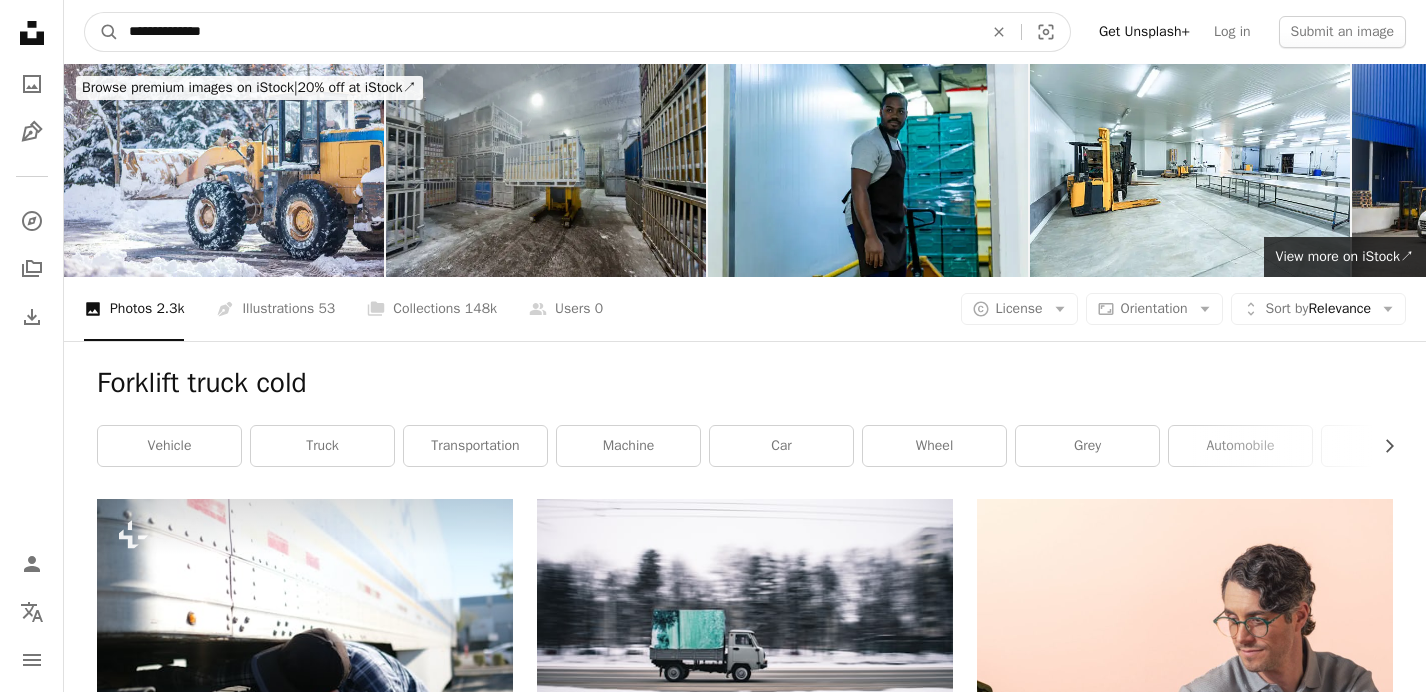 click on "A magnifying glass" at bounding box center (102, 32) 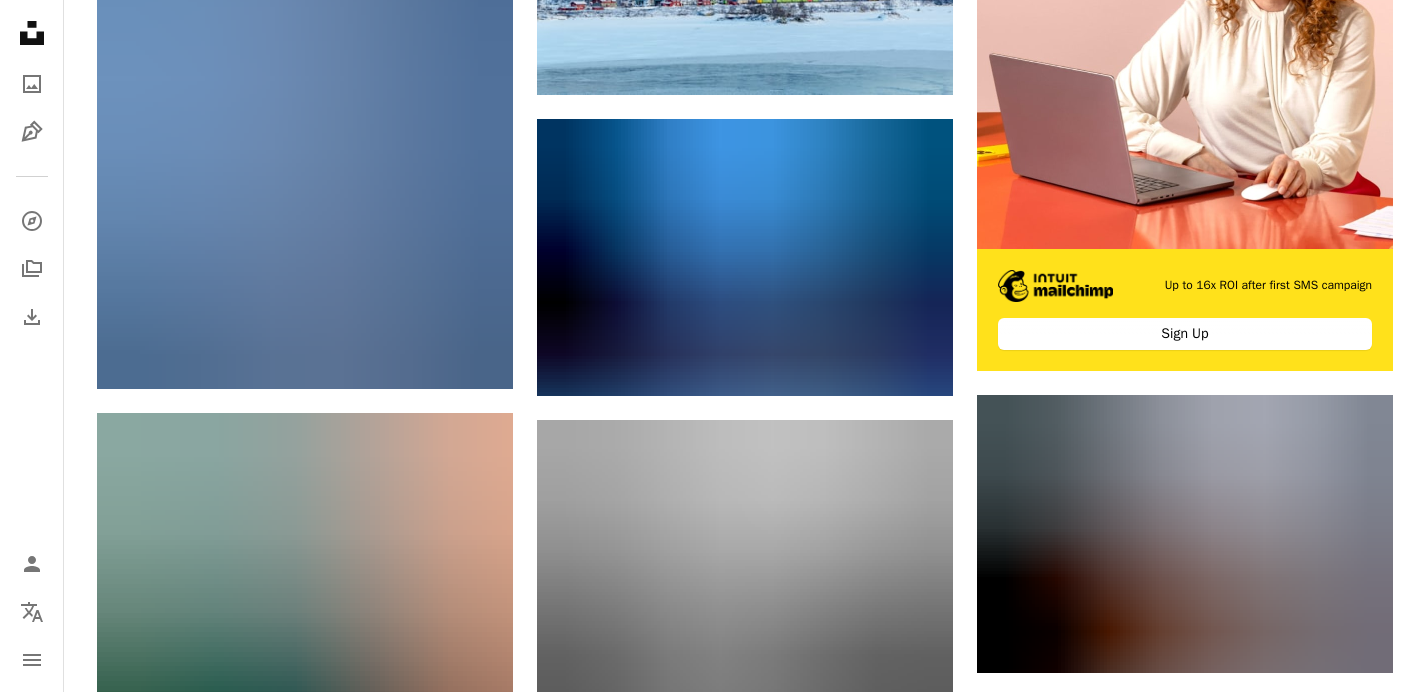 scroll, scrollTop: 0, scrollLeft: 0, axis: both 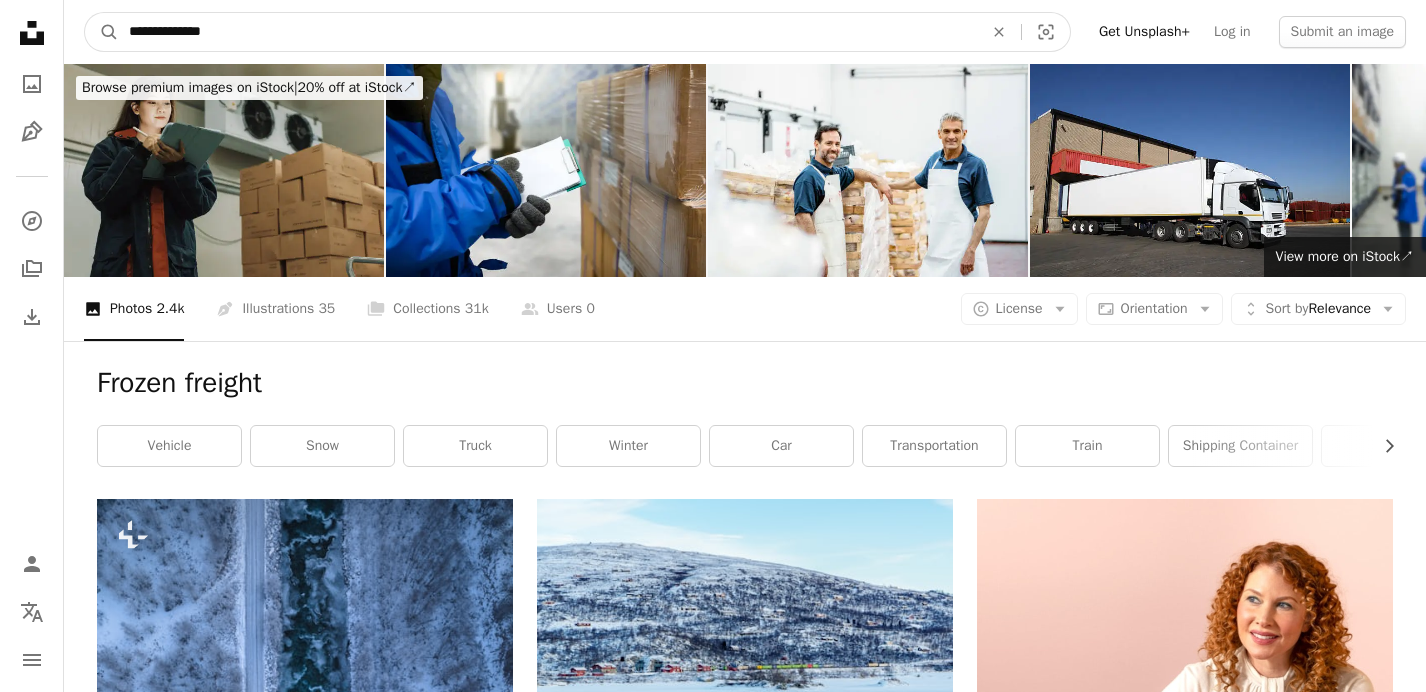 click on "**********" at bounding box center [548, 32] 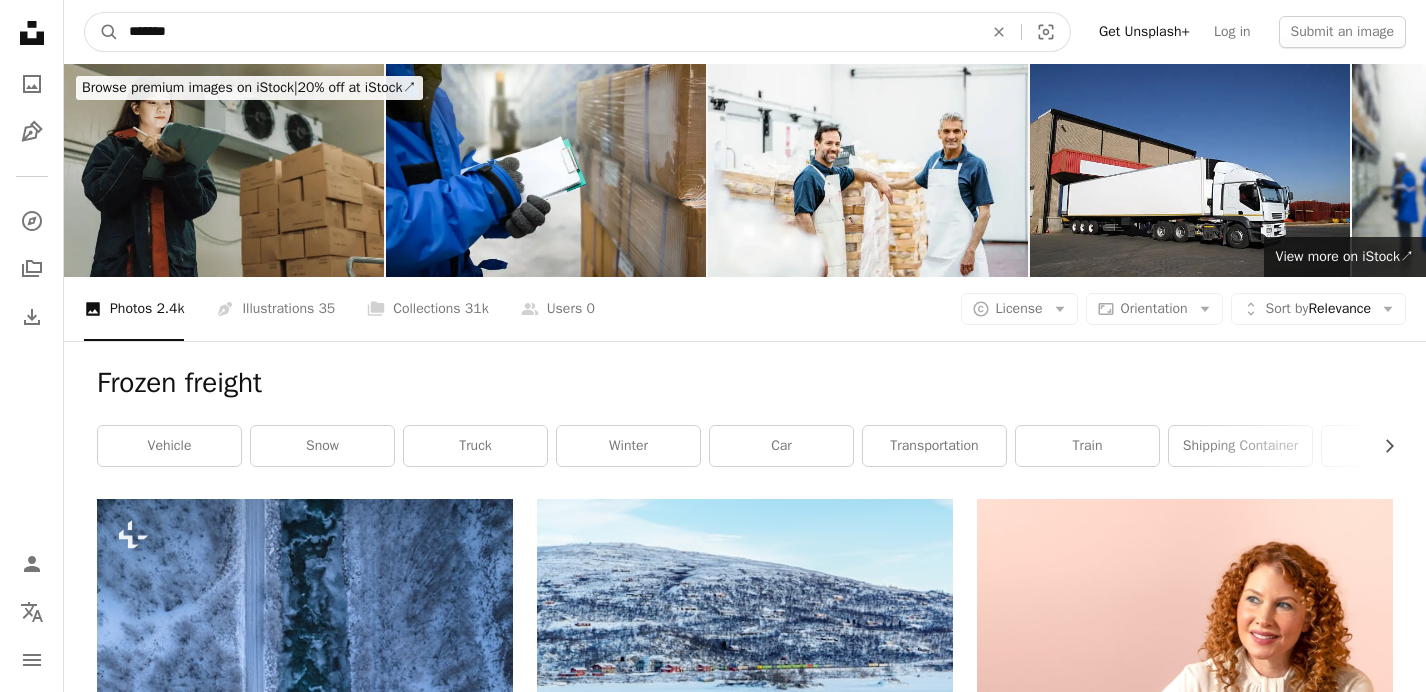 click on "A magnifying glass" at bounding box center [102, 32] 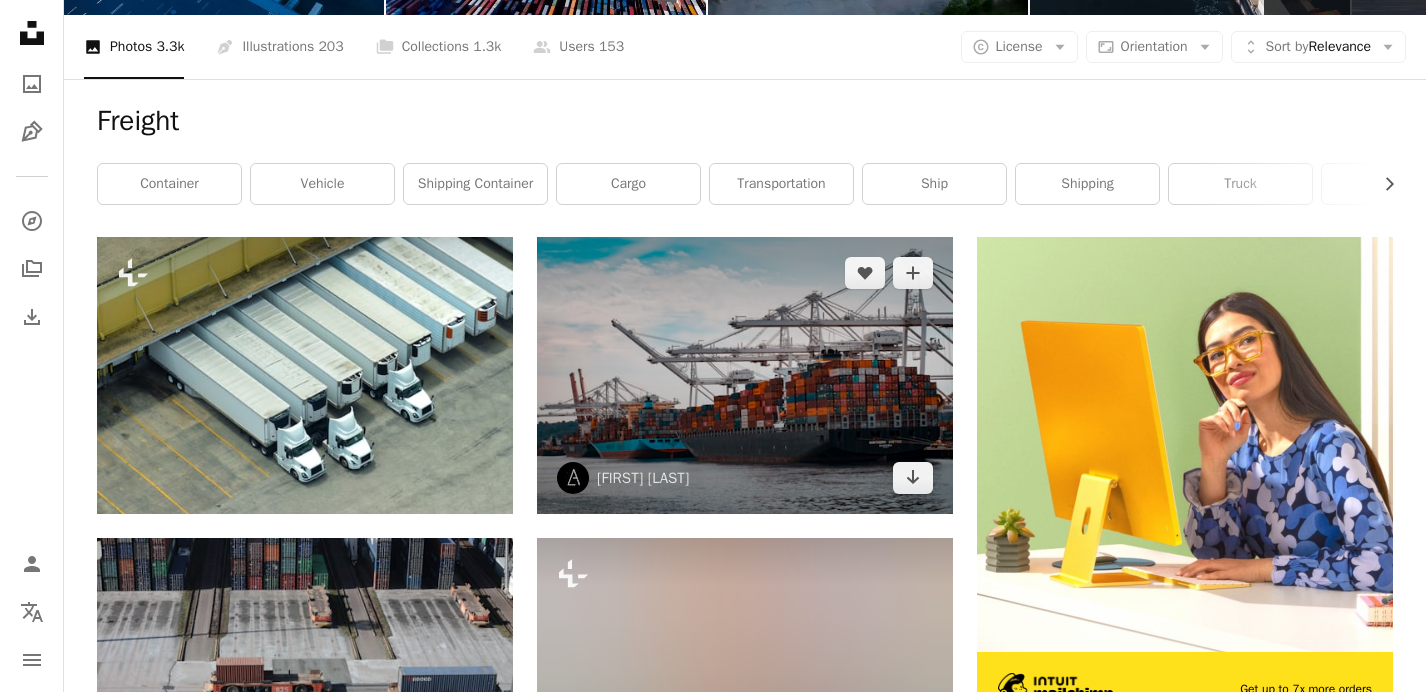 scroll, scrollTop: 302, scrollLeft: 0, axis: vertical 